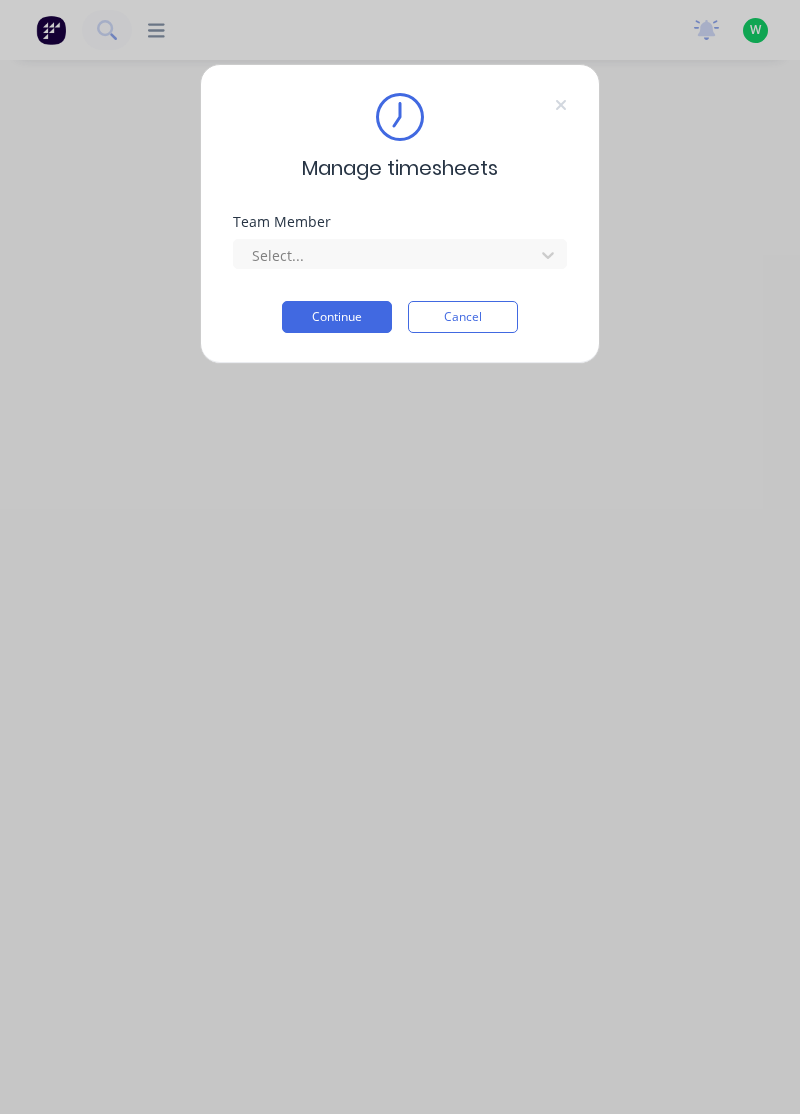 scroll, scrollTop: 0, scrollLeft: 0, axis: both 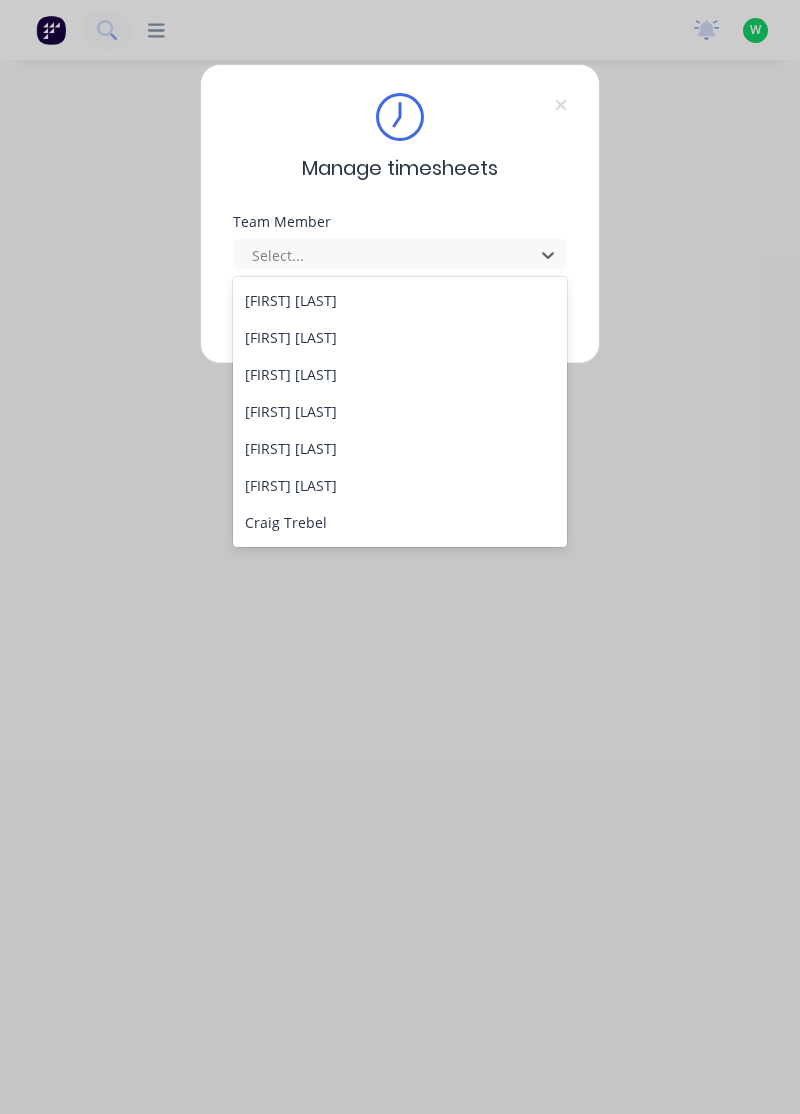 click on "[FIRST] [LAST]" at bounding box center [400, 448] 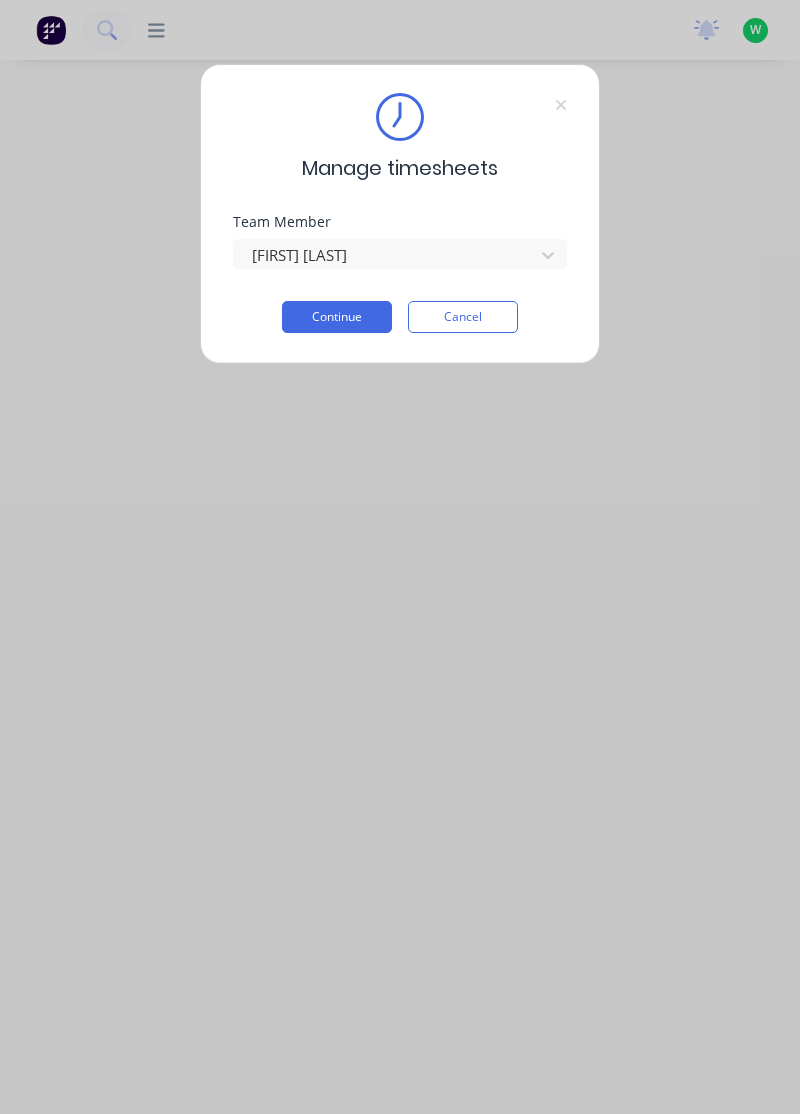 click on "Continue" at bounding box center [337, 317] 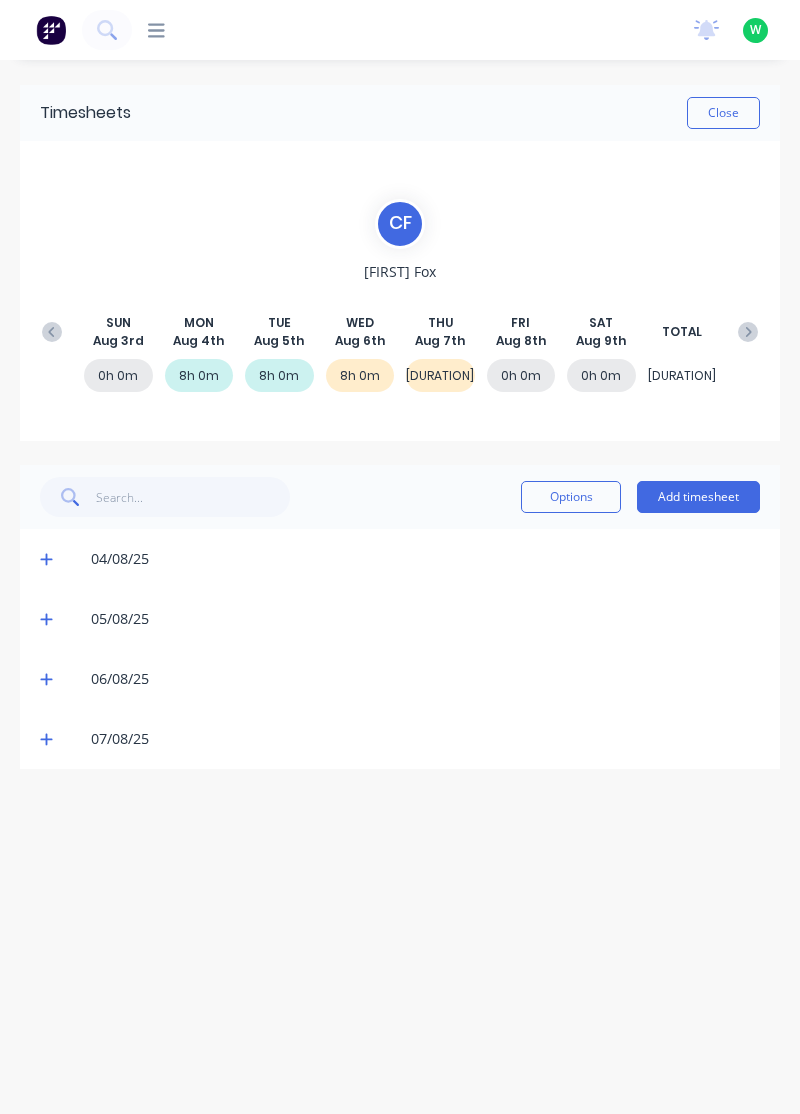 click at bounding box center [49, 739] 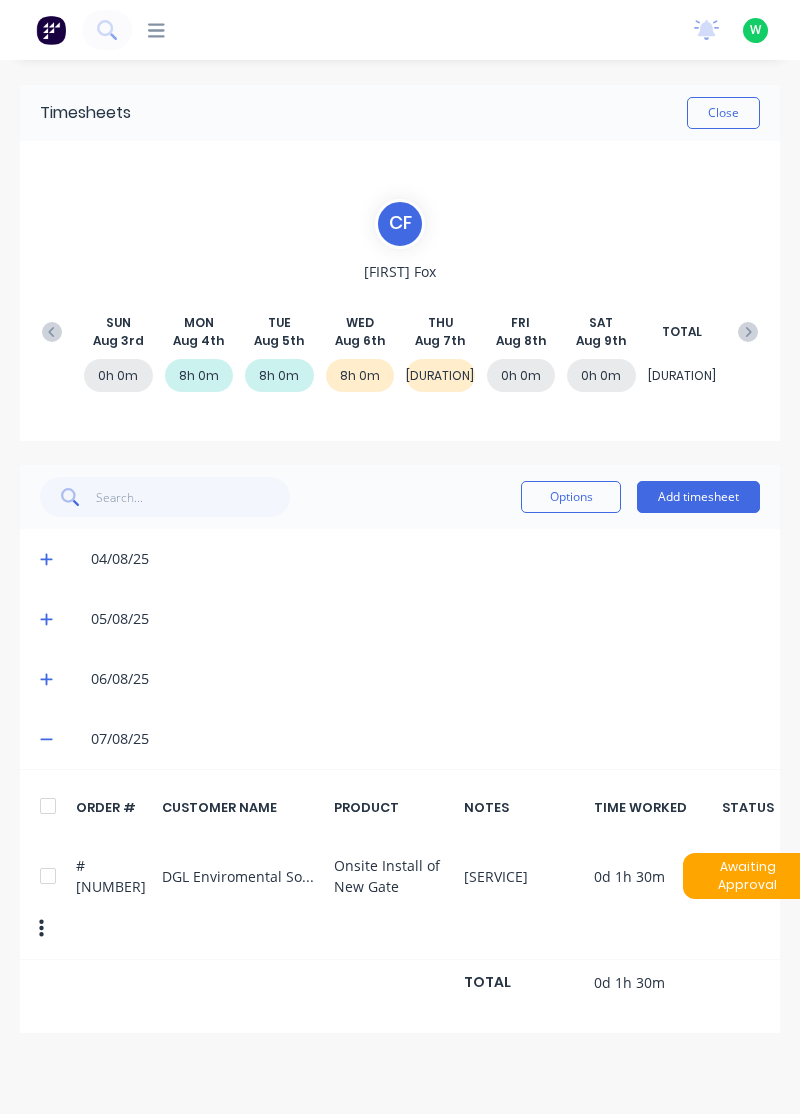 click on "Add timesheet" at bounding box center (698, 497) 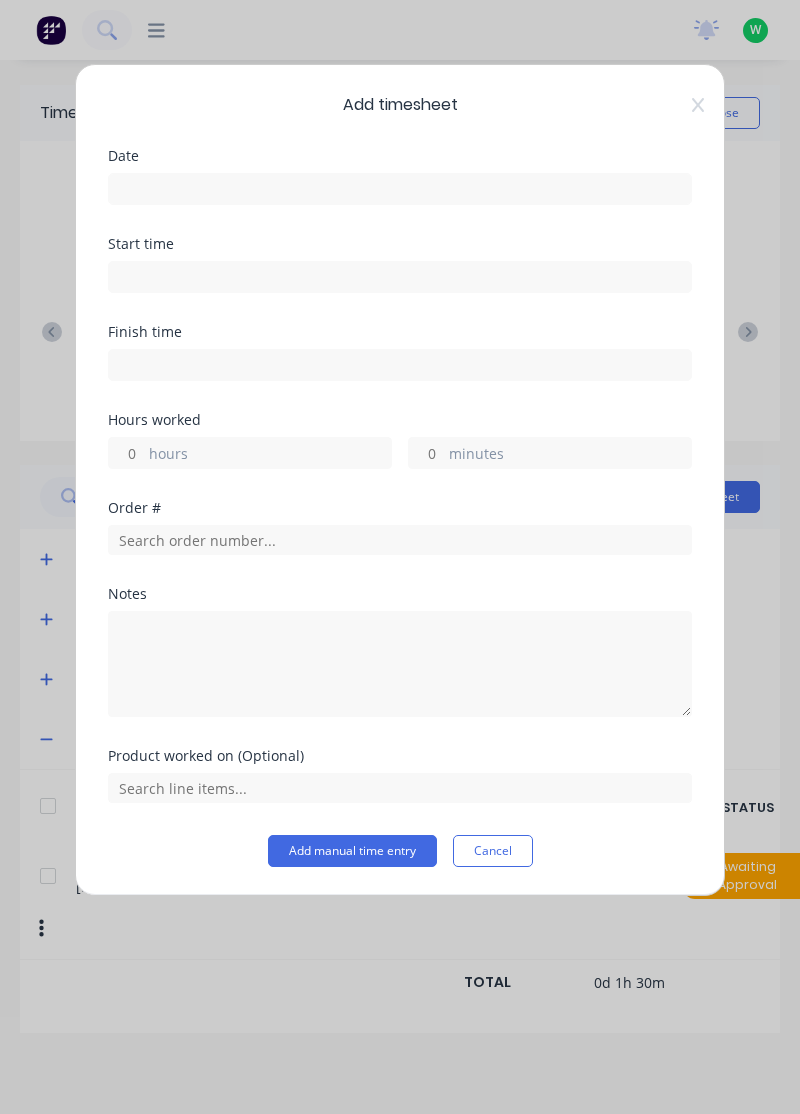 click at bounding box center [400, 189] 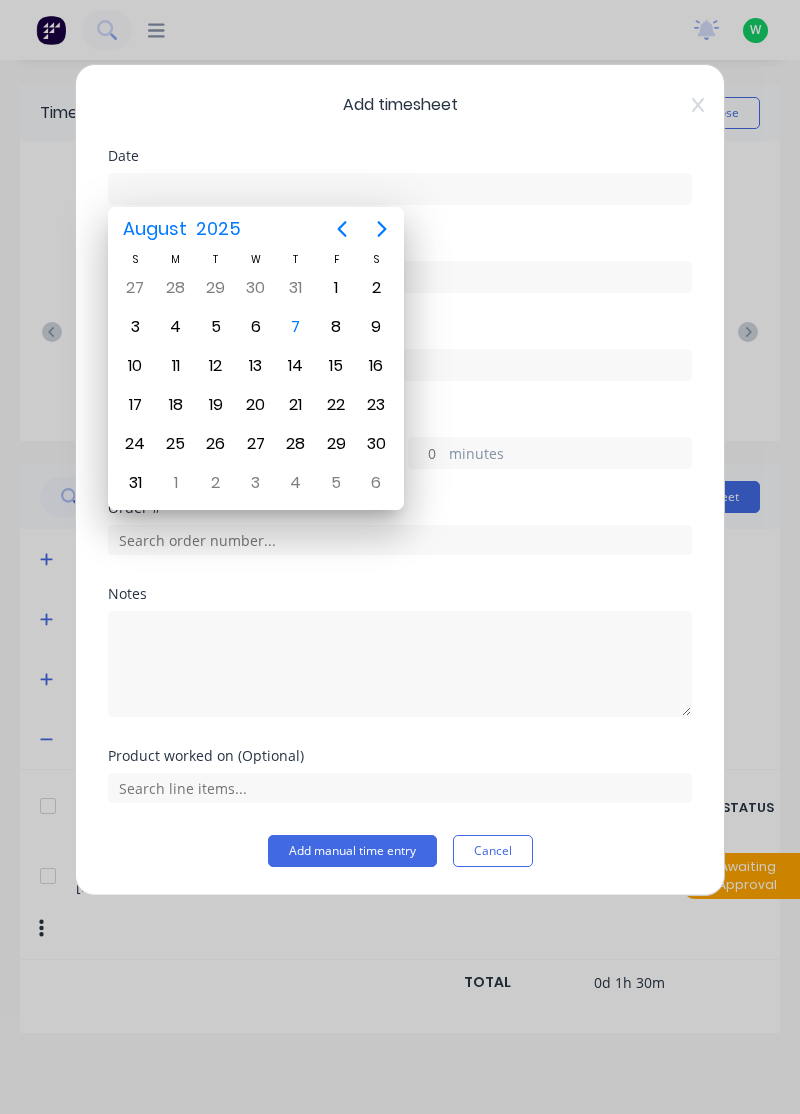 click on "7" at bounding box center (296, 327) 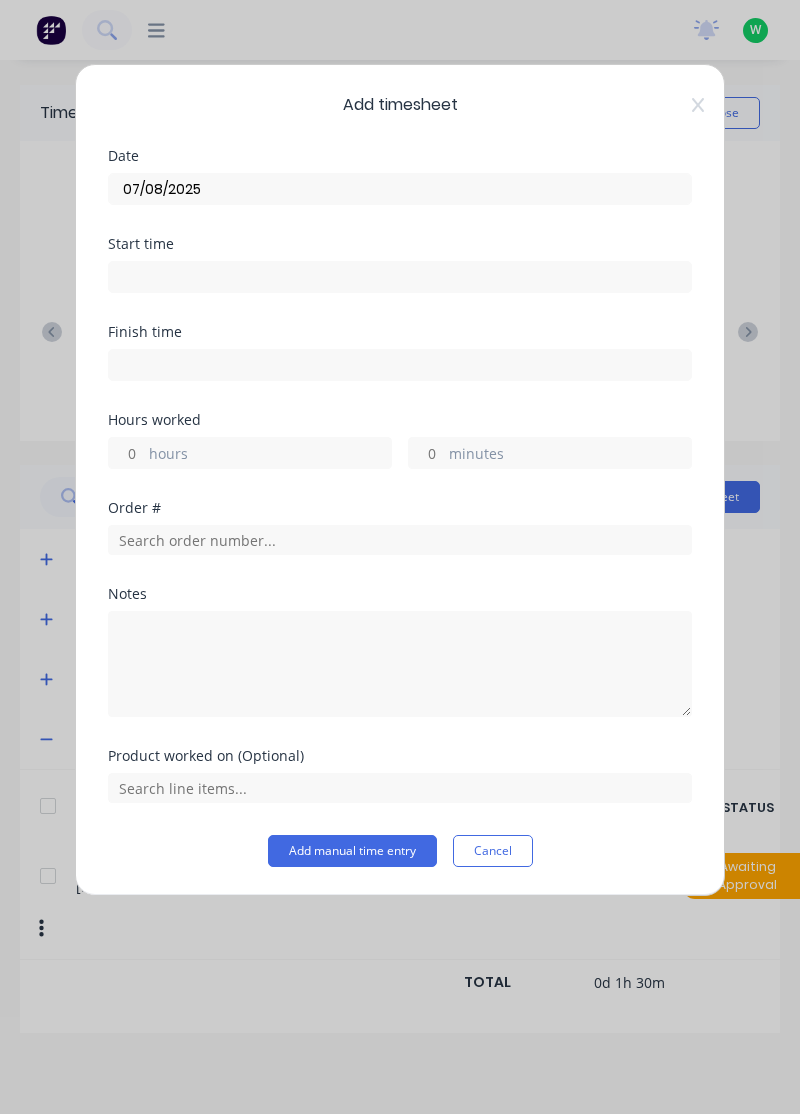 click on "hours" at bounding box center [270, 455] 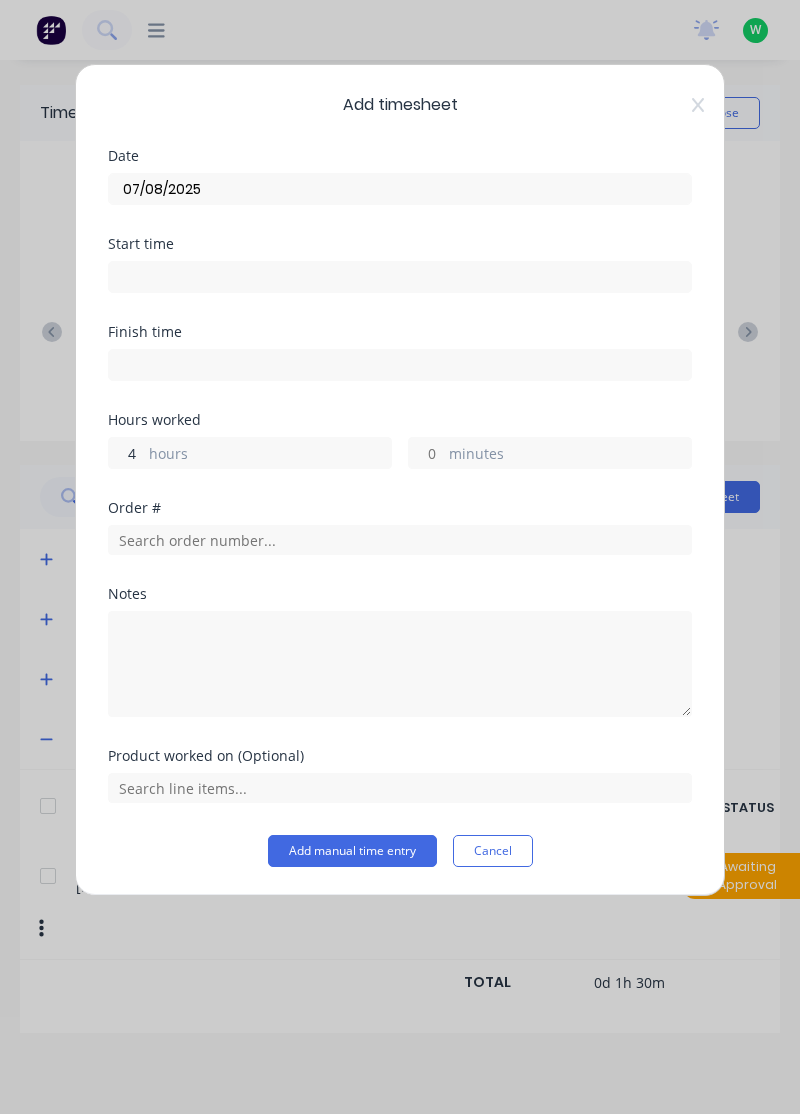 type on "4" 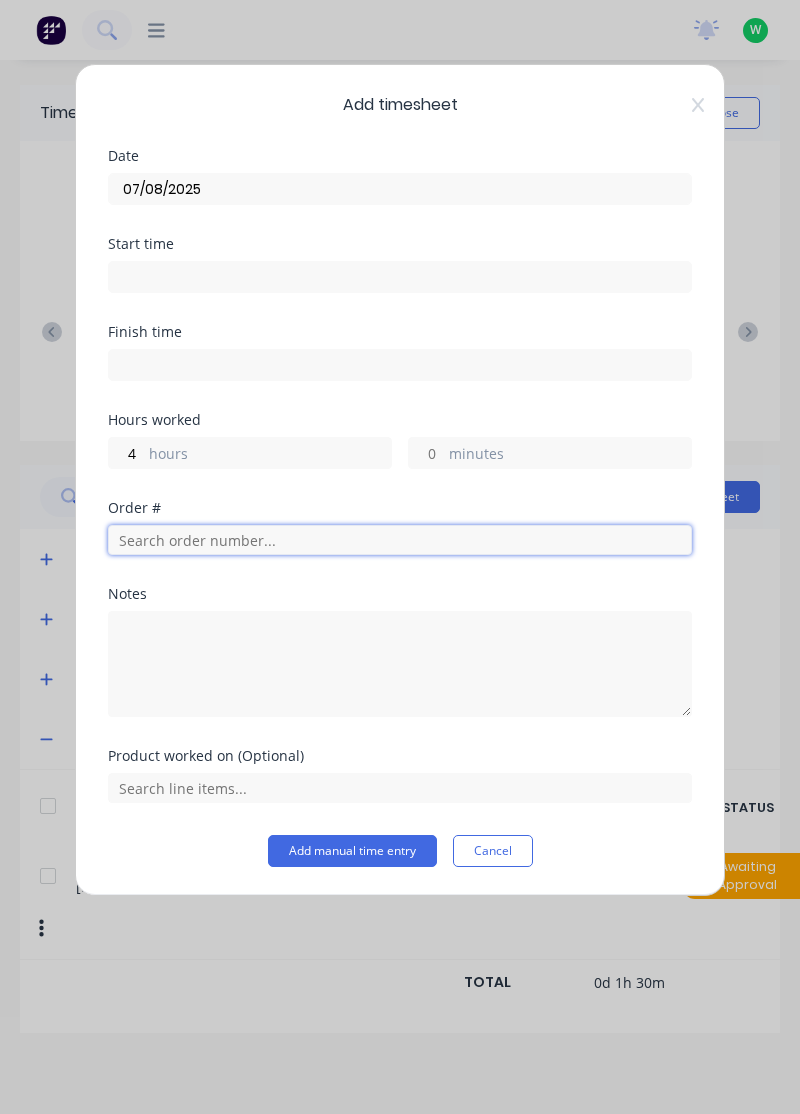 click at bounding box center [400, 540] 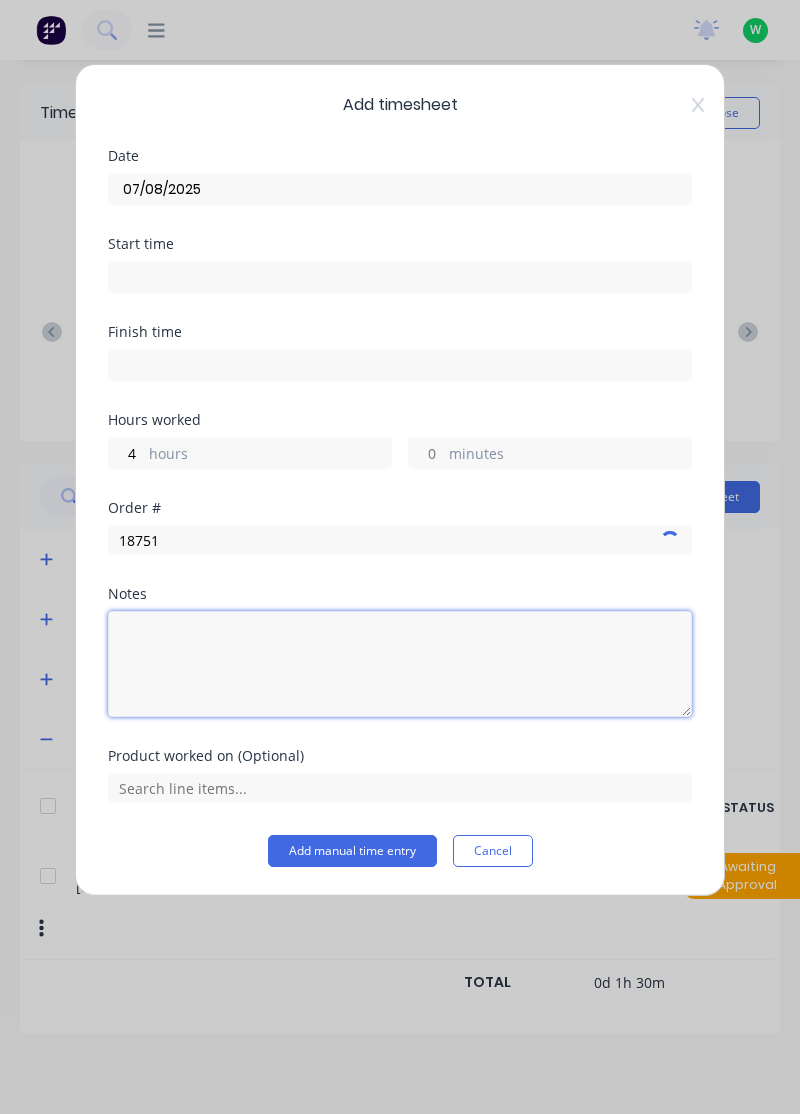 click at bounding box center [400, 664] 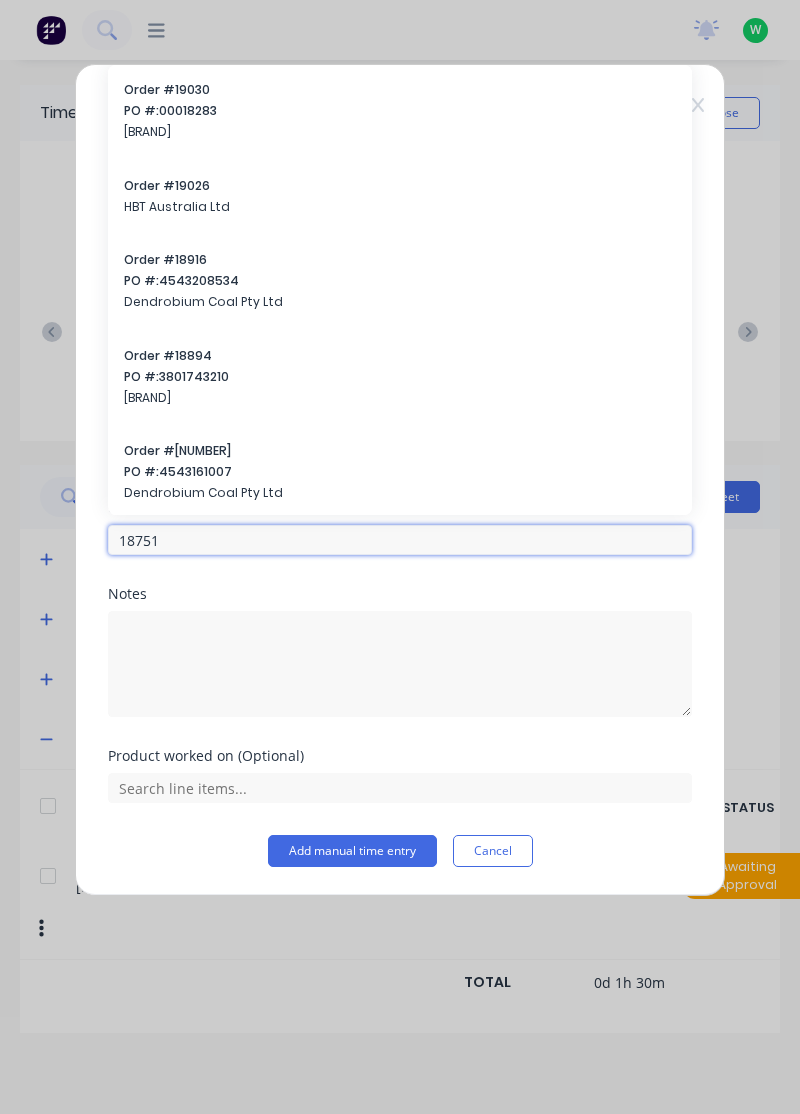 click on "18751" at bounding box center [400, 540] 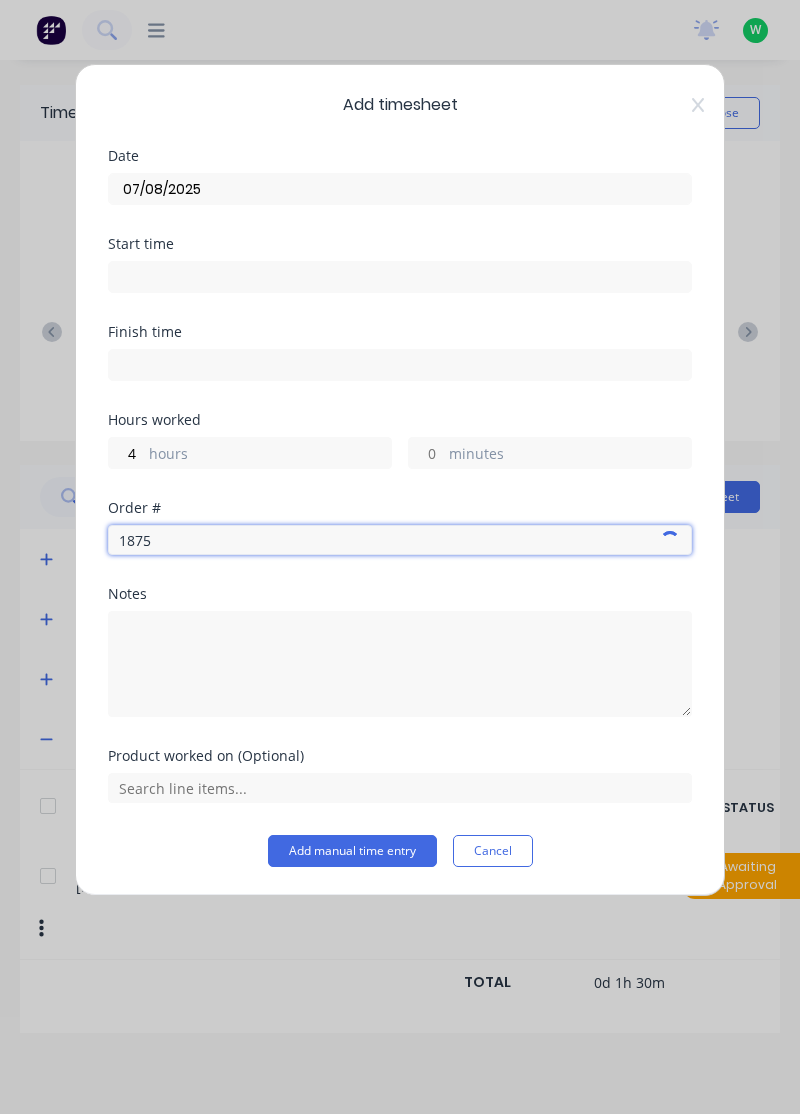 type on "18751" 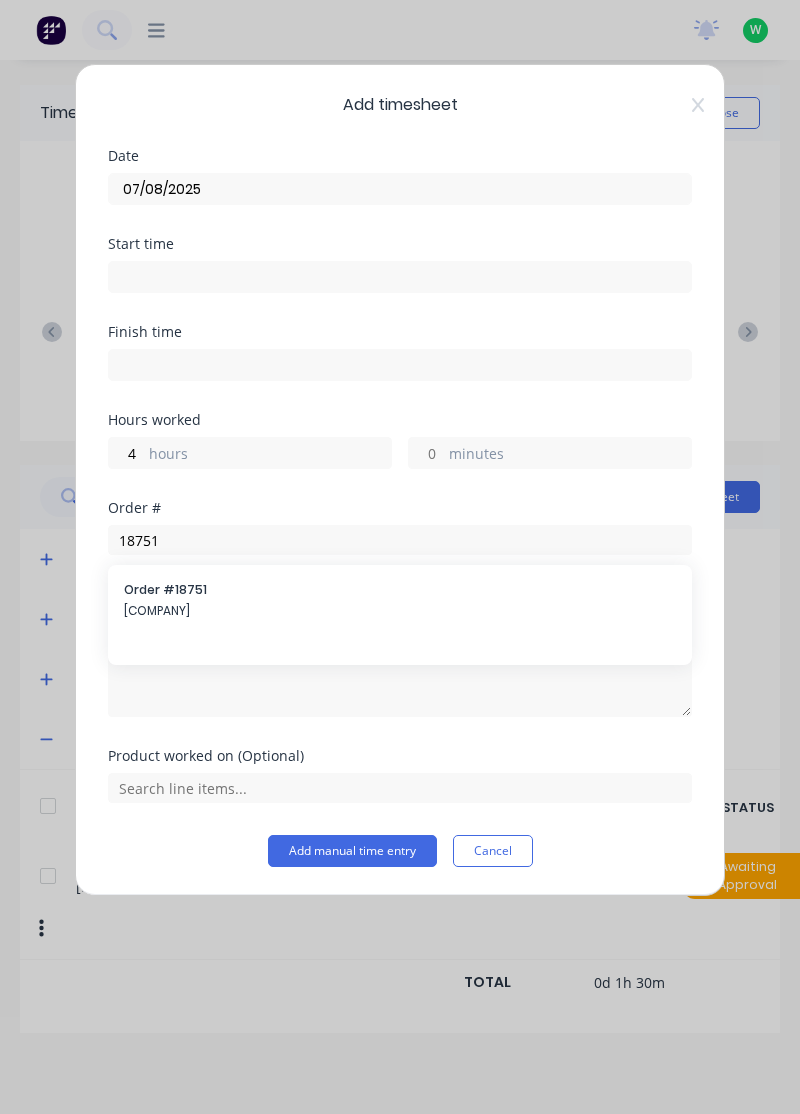 click on "[COMPANY]" at bounding box center [400, 611] 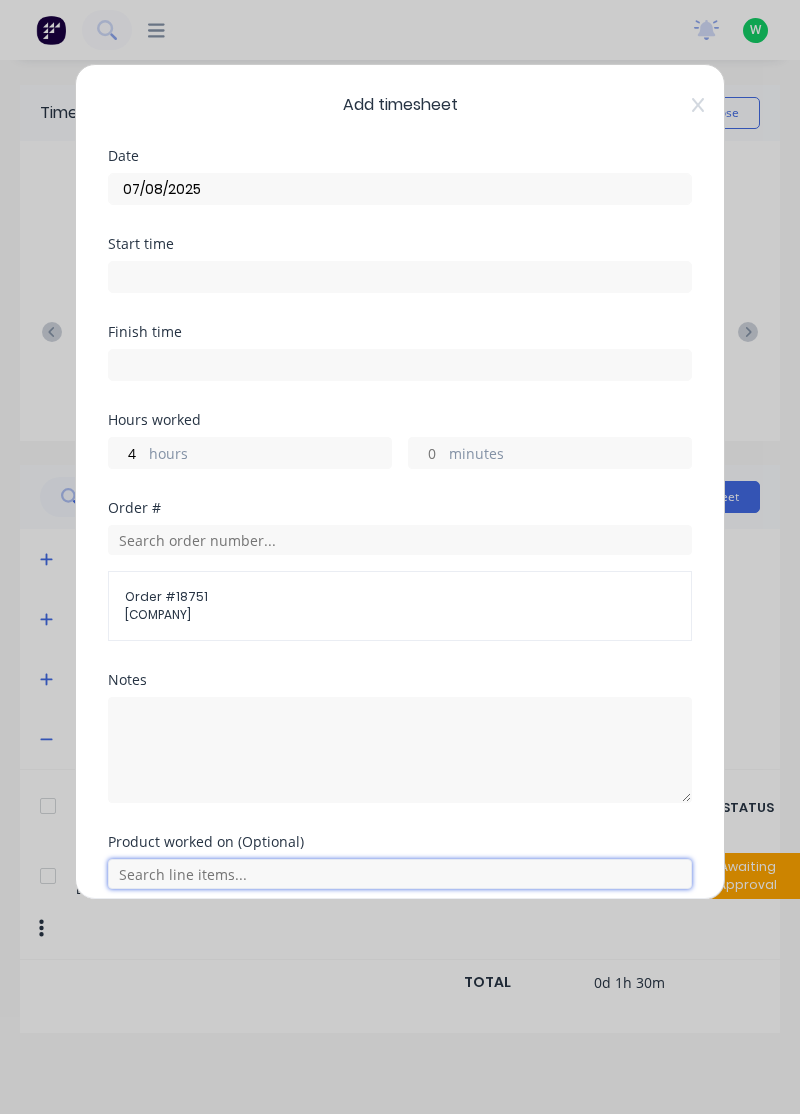click at bounding box center [400, 874] 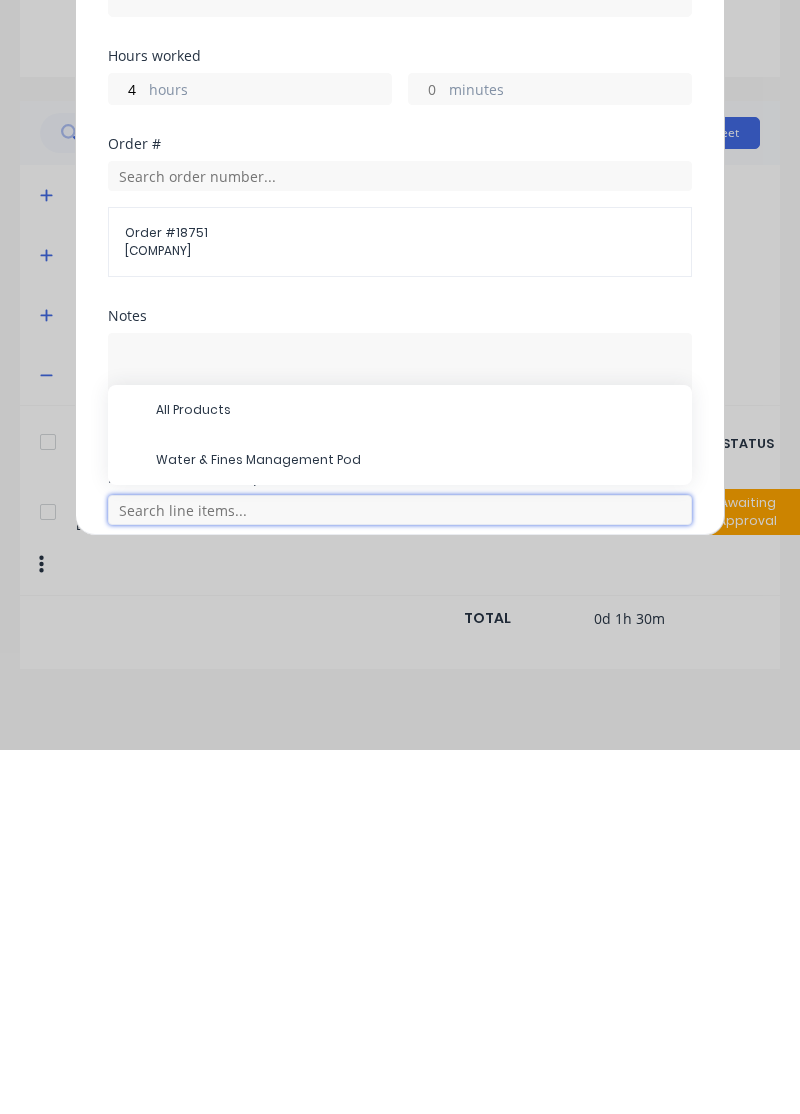 scroll, scrollTop: 94, scrollLeft: 0, axis: vertical 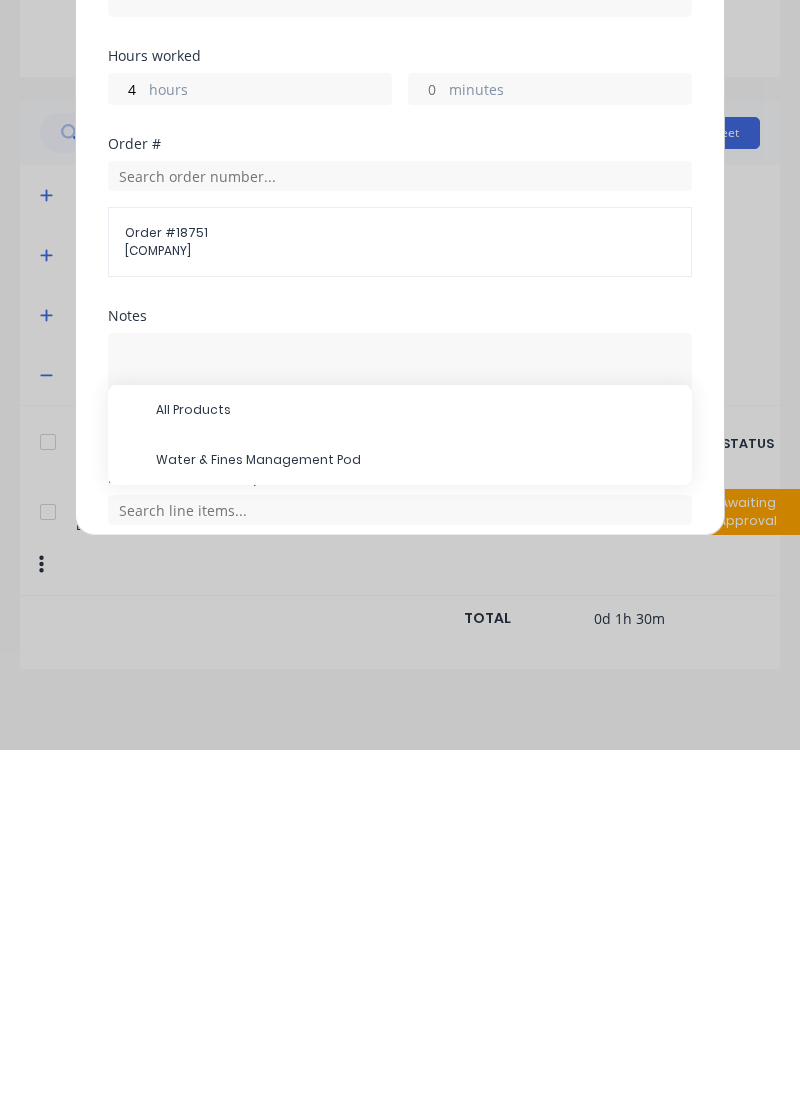 click on "Water & Fines Management Pod" at bounding box center (416, 824) 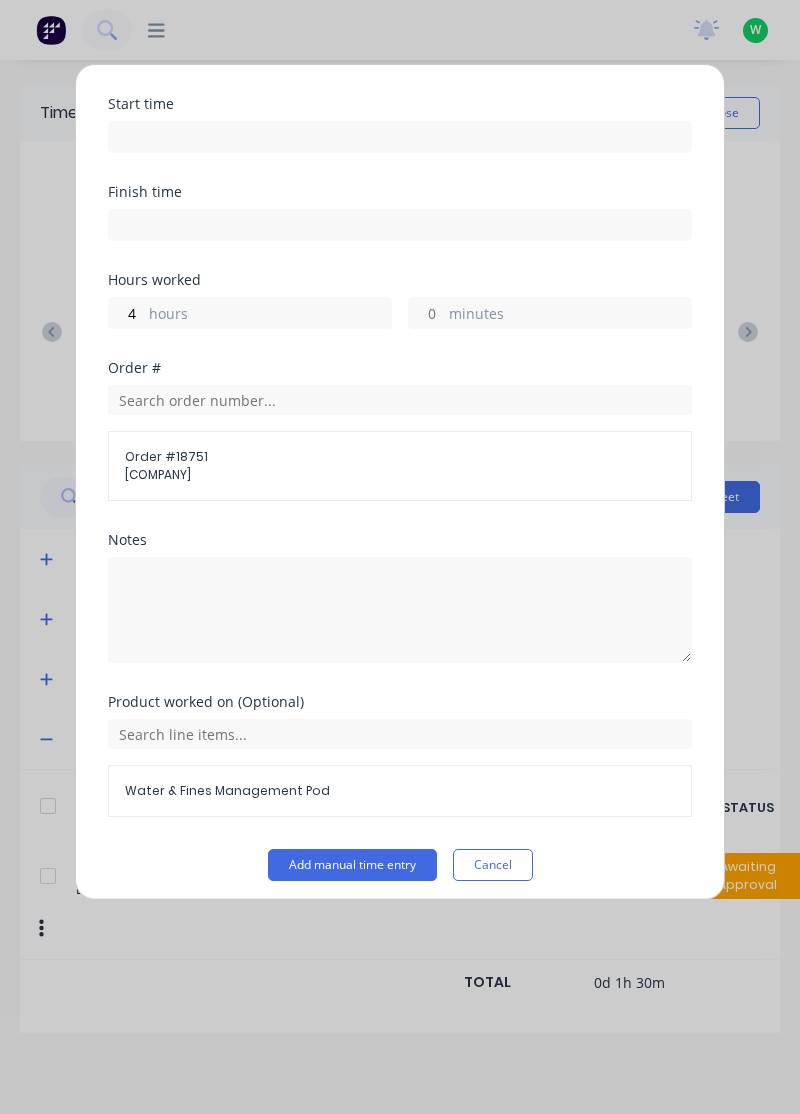 scroll, scrollTop: 142, scrollLeft: 0, axis: vertical 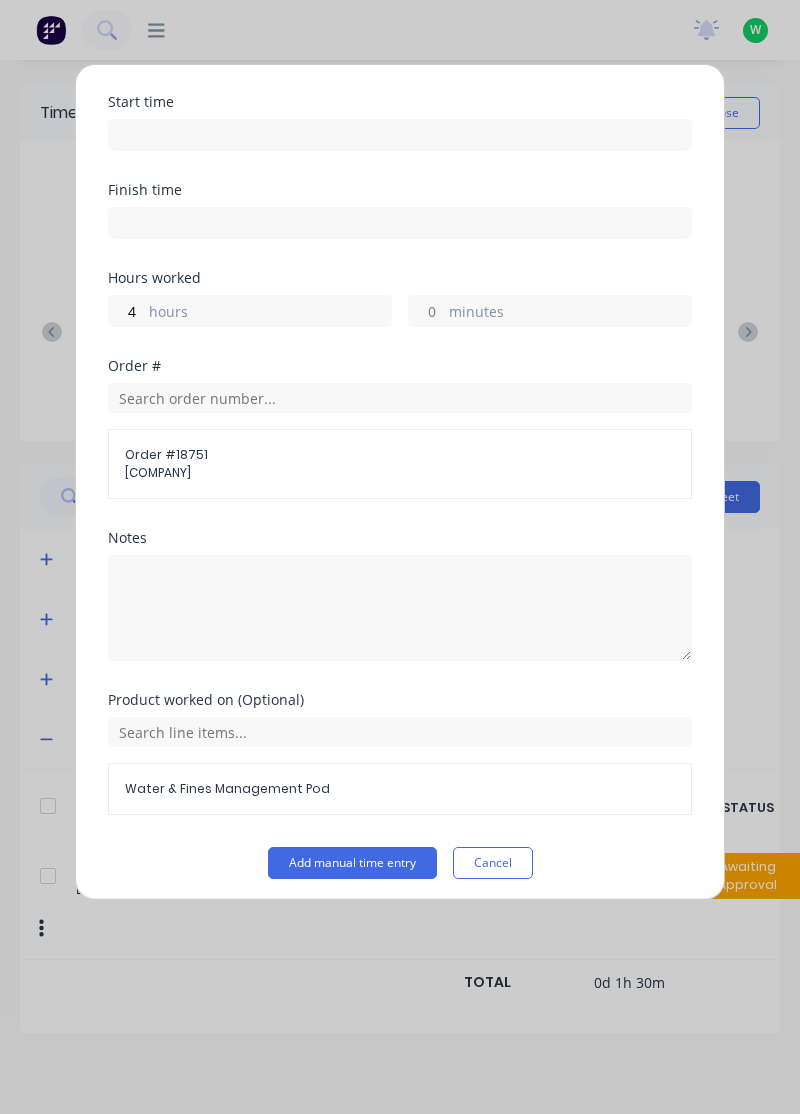 click on "Add manual time entry" at bounding box center [352, 863] 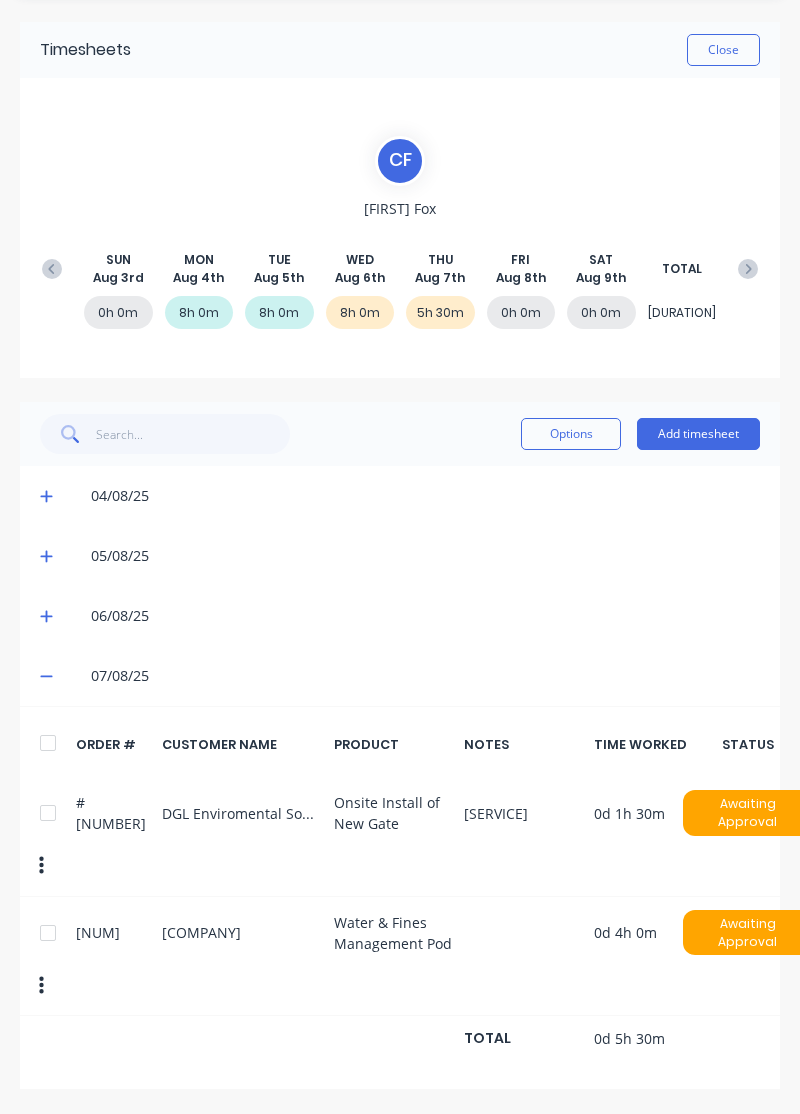 scroll, scrollTop: 0, scrollLeft: 0, axis: both 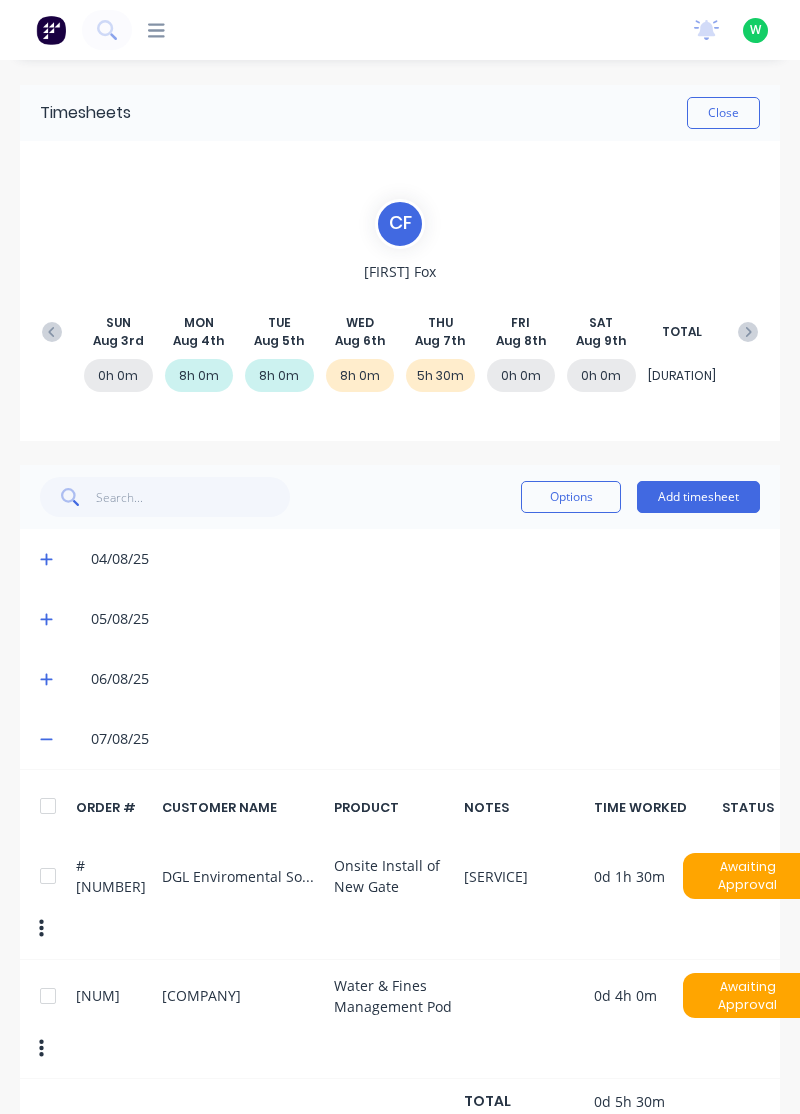click on "Add timesheet" at bounding box center [698, 497] 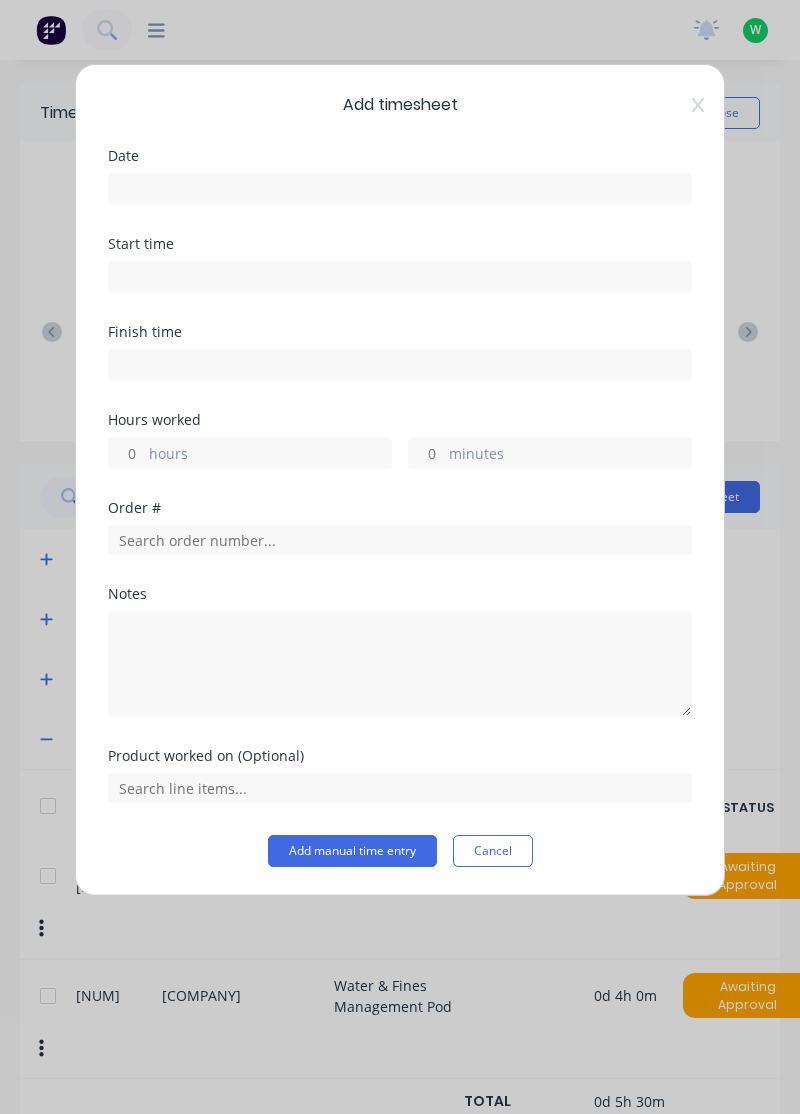 click at bounding box center (400, 189) 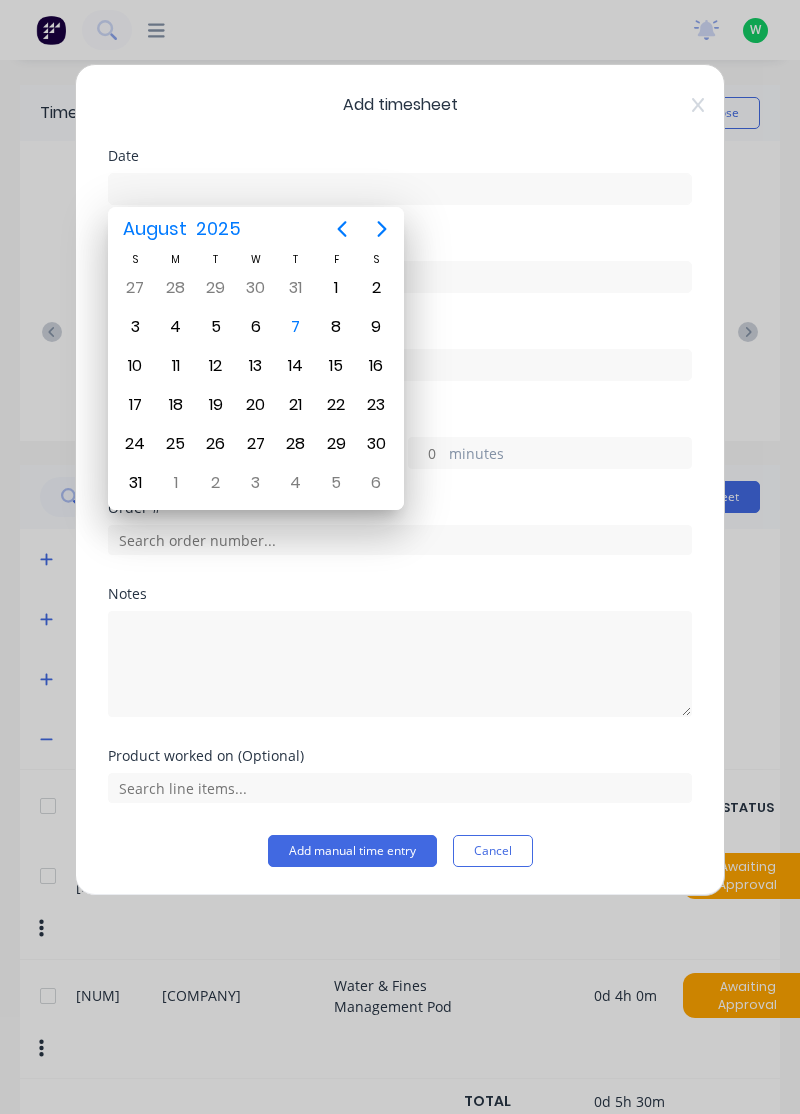 click on "7" at bounding box center [296, 327] 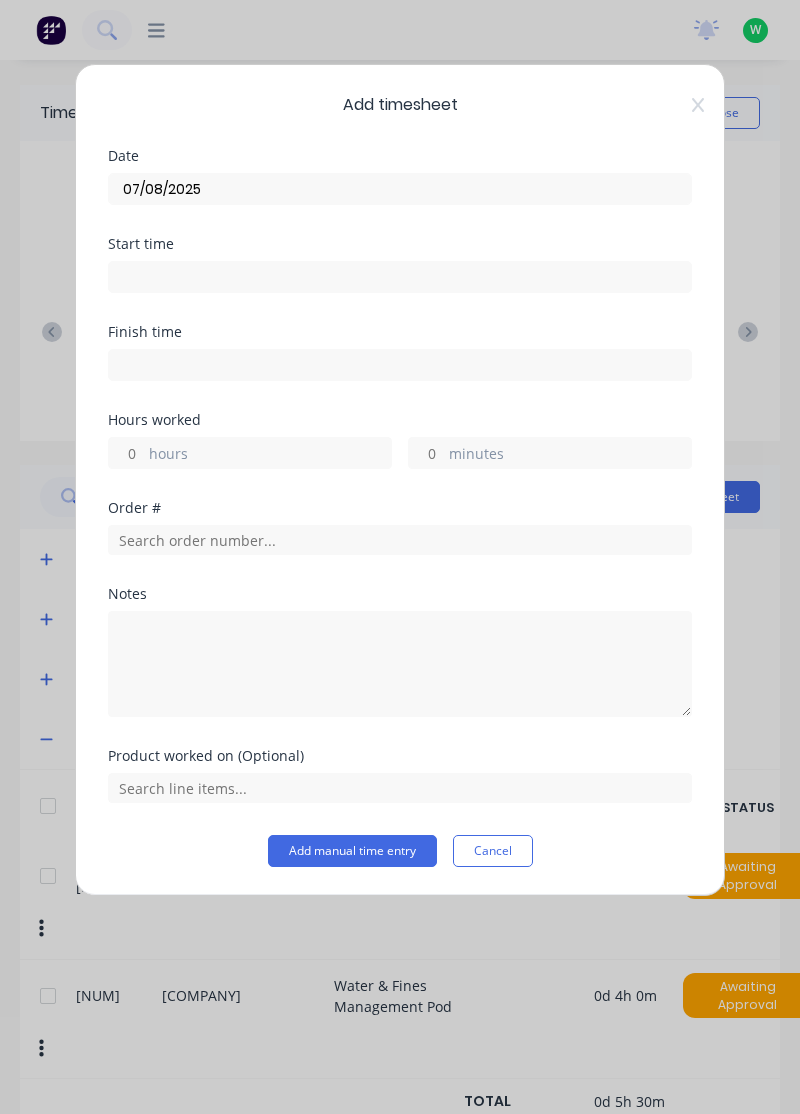 click on "hours" at bounding box center (270, 455) 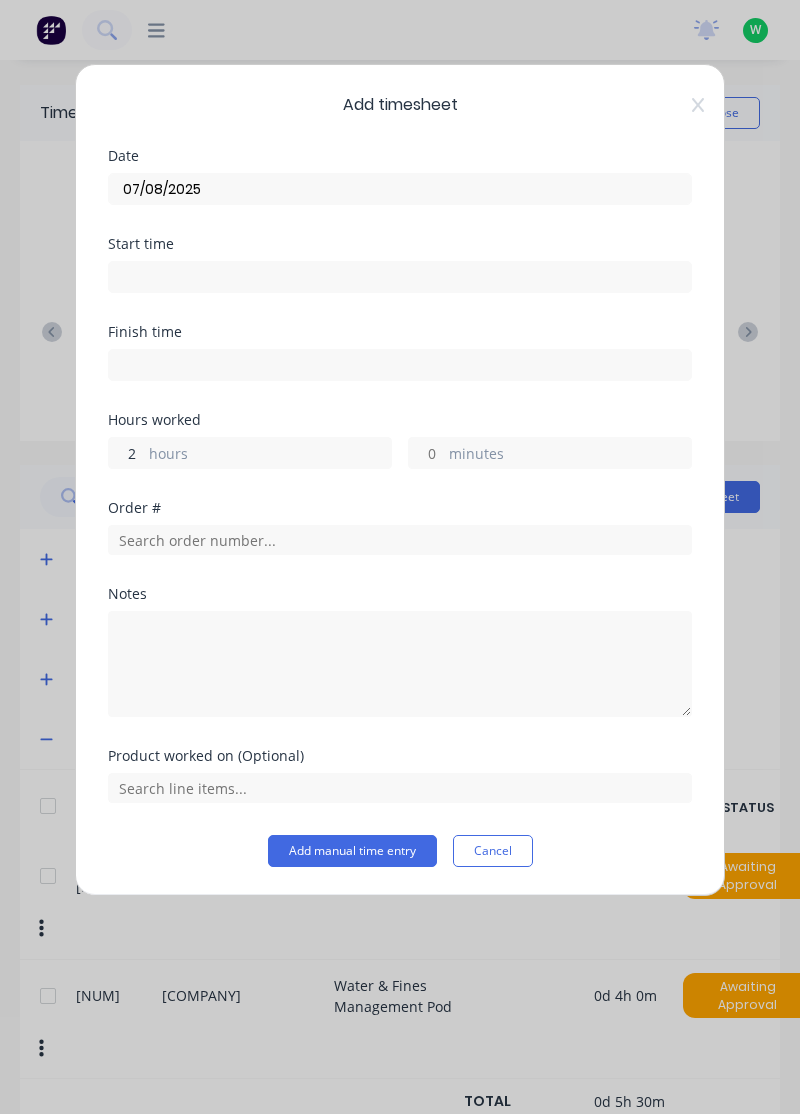 type on "2" 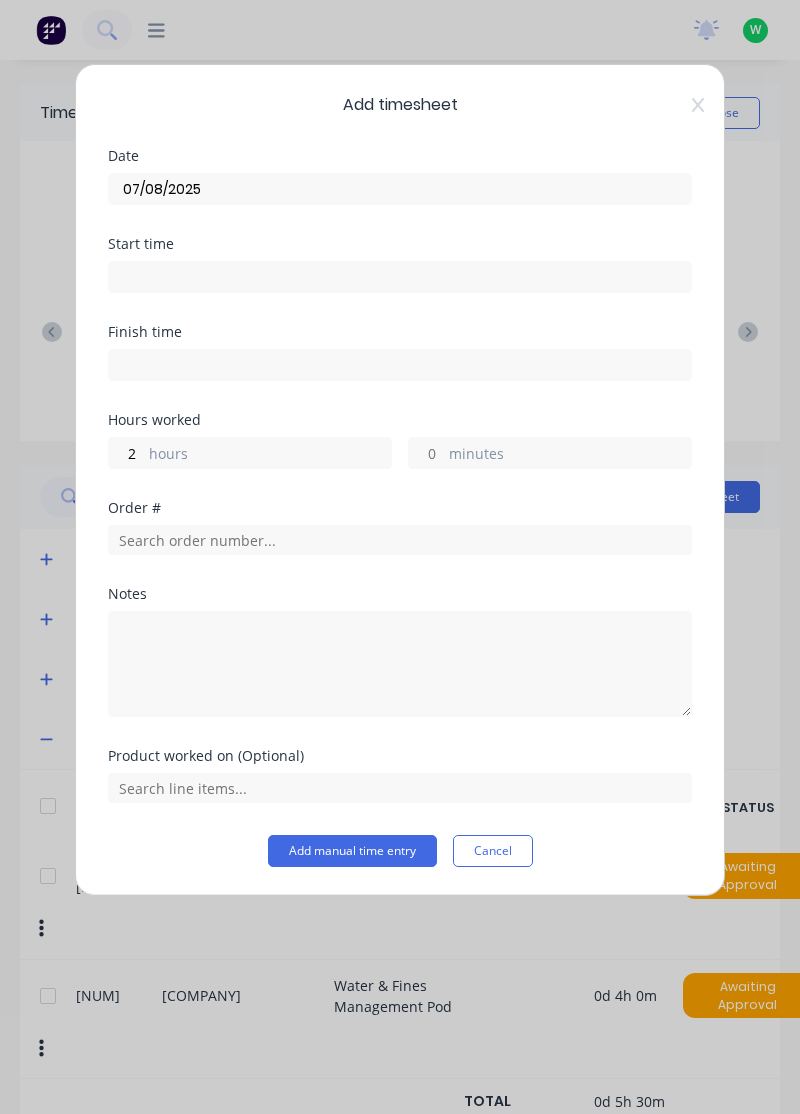 click on "minutes" at bounding box center (570, 455) 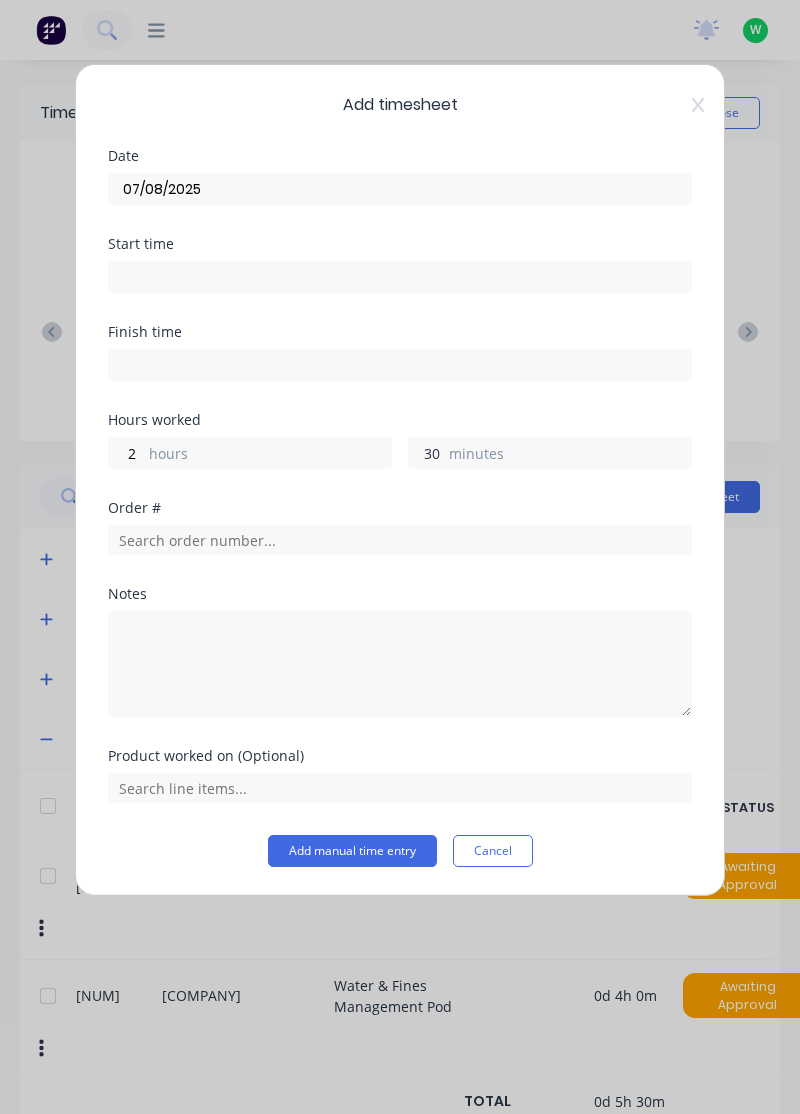 type on "30" 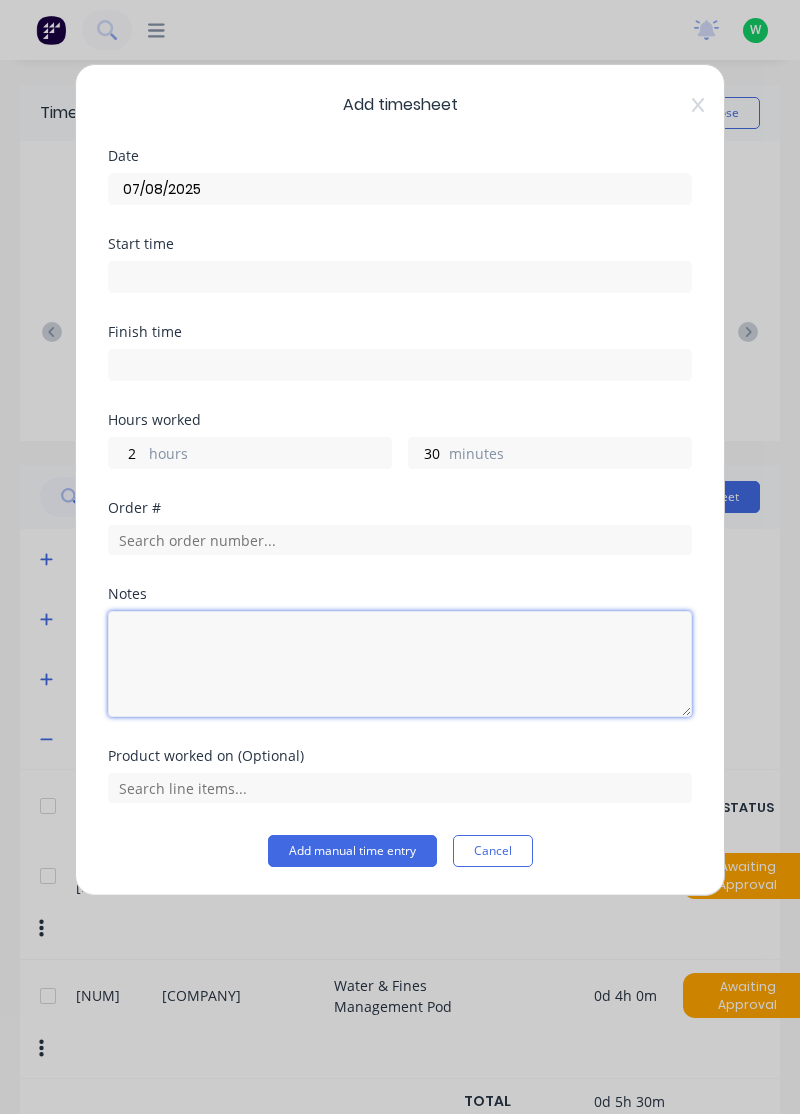 click at bounding box center (400, 664) 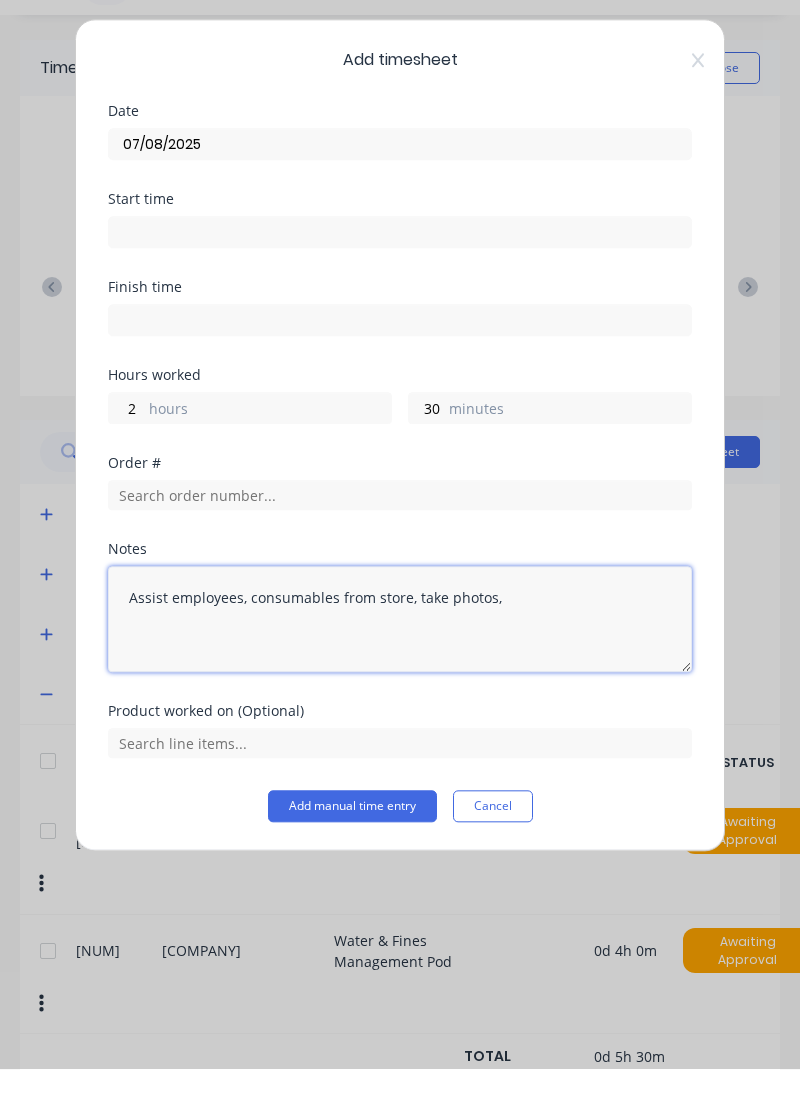 type on "Assist employees, consumables from store, take photos," 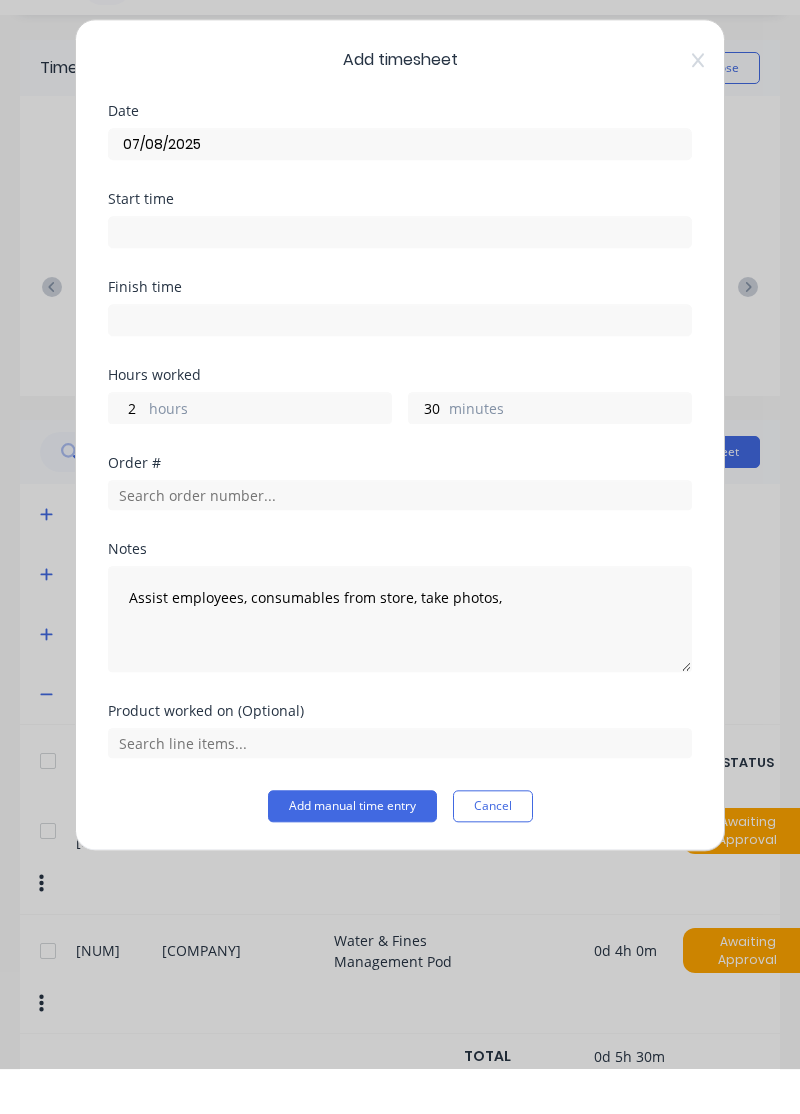 click on "Add manual time entry" at bounding box center [352, 851] 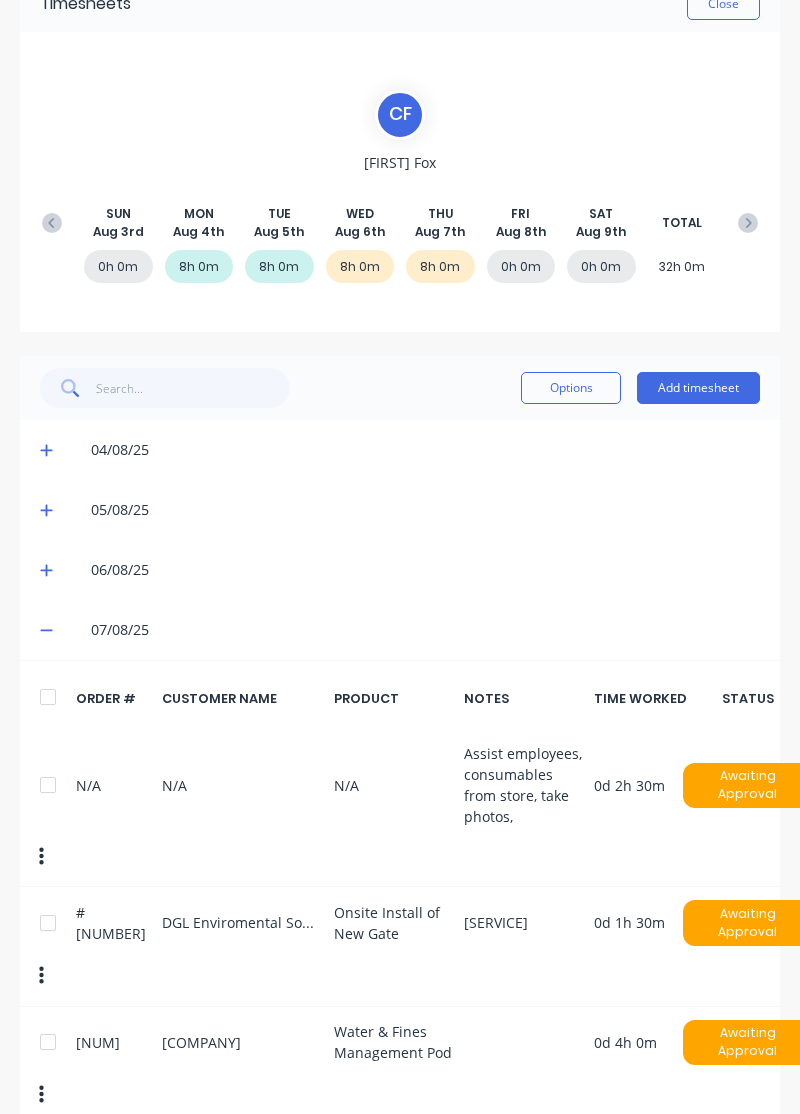 scroll, scrollTop: 109, scrollLeft: 0, axis: vertical 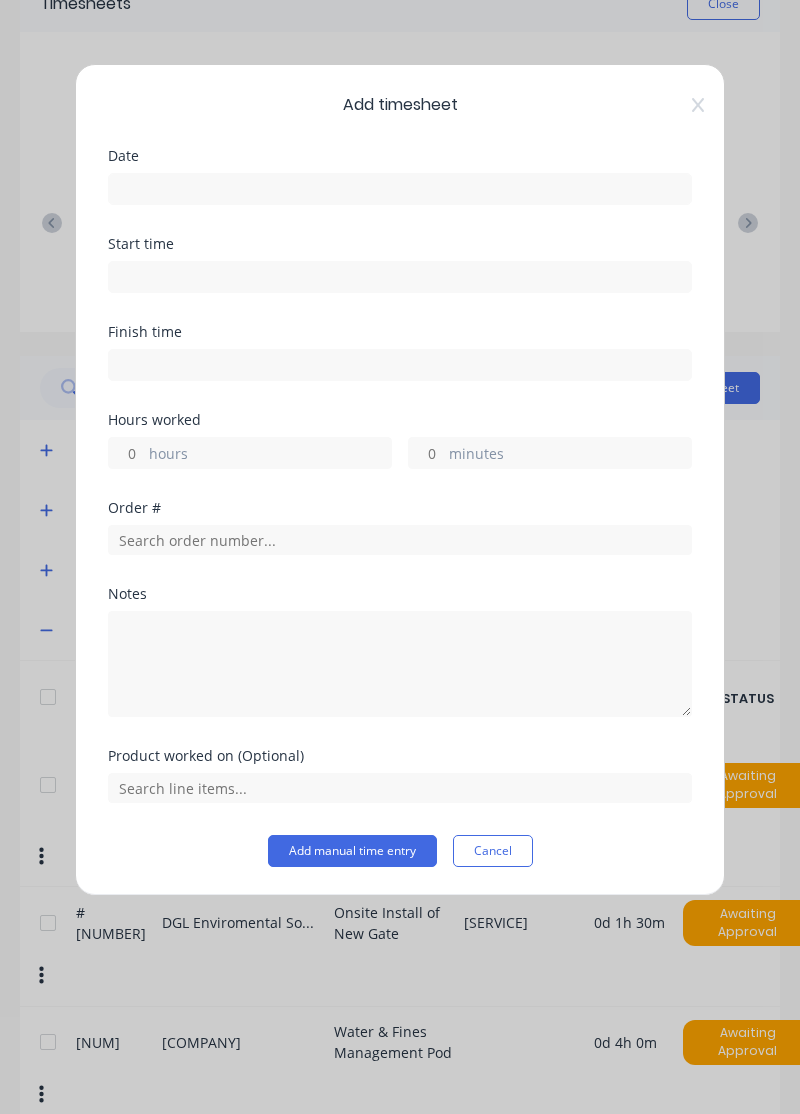 click at bounding box center [400, 189] 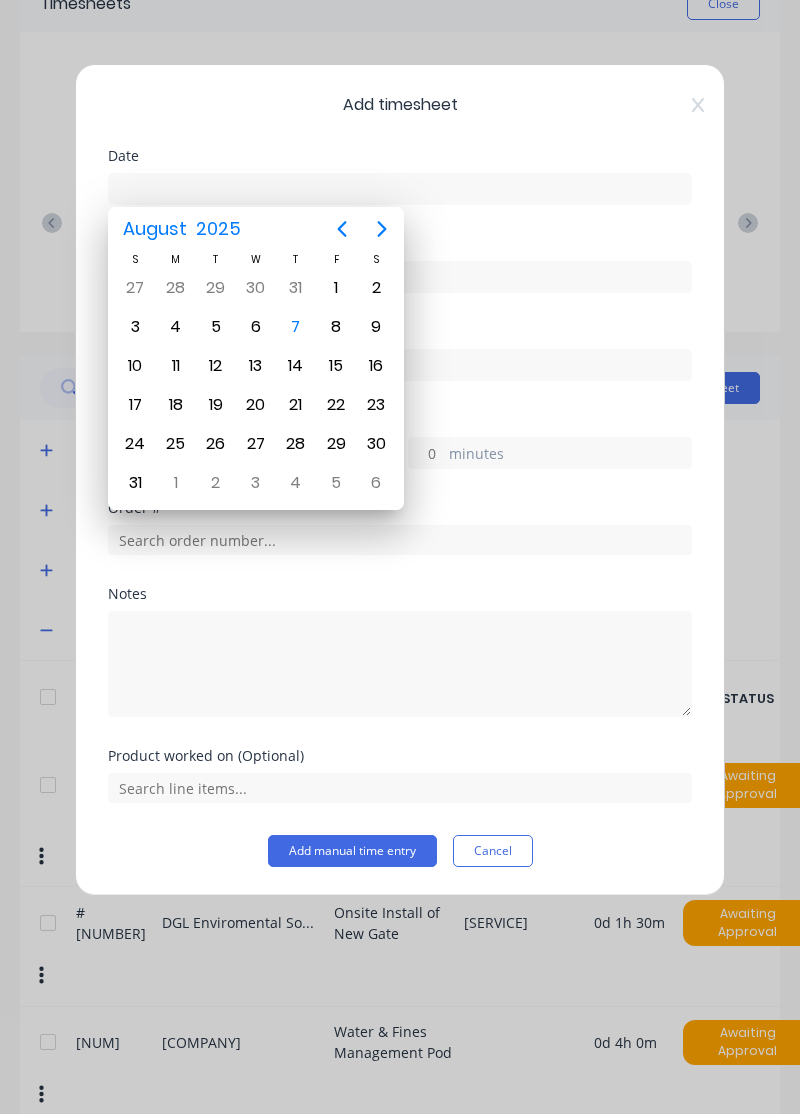 click on "7" at bounding box center (296, 327) 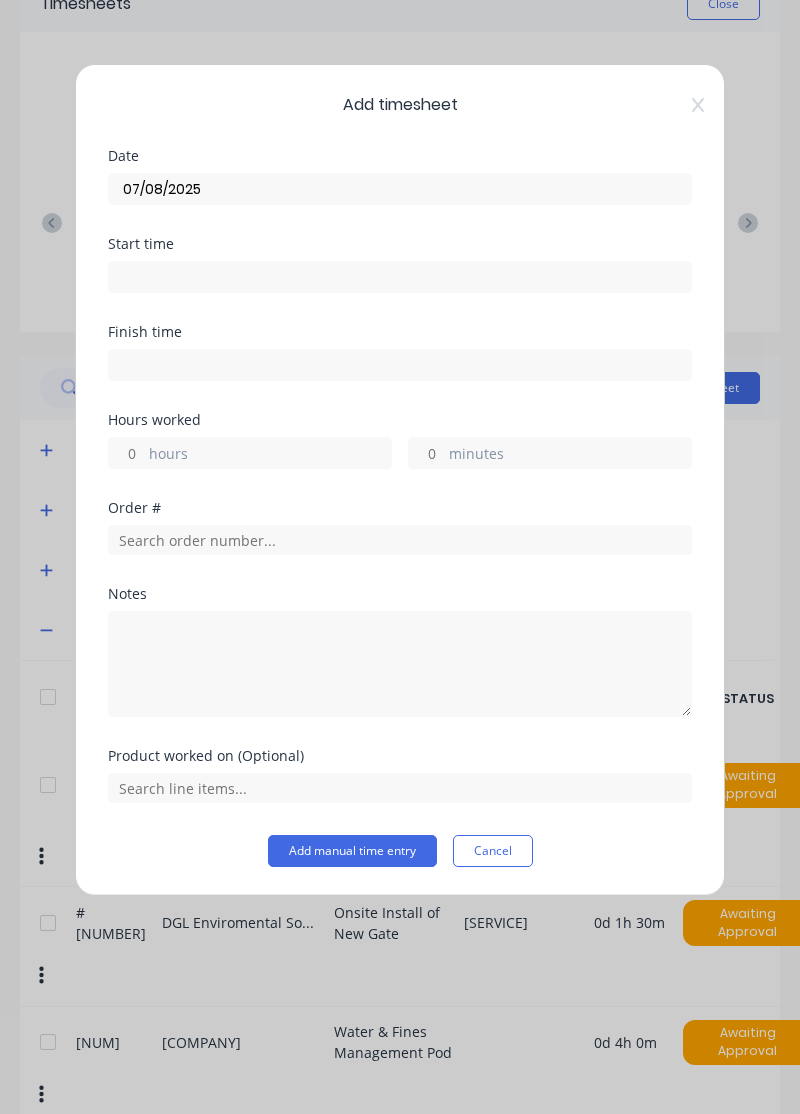 click on "hours" at bounding box center [270, 455] 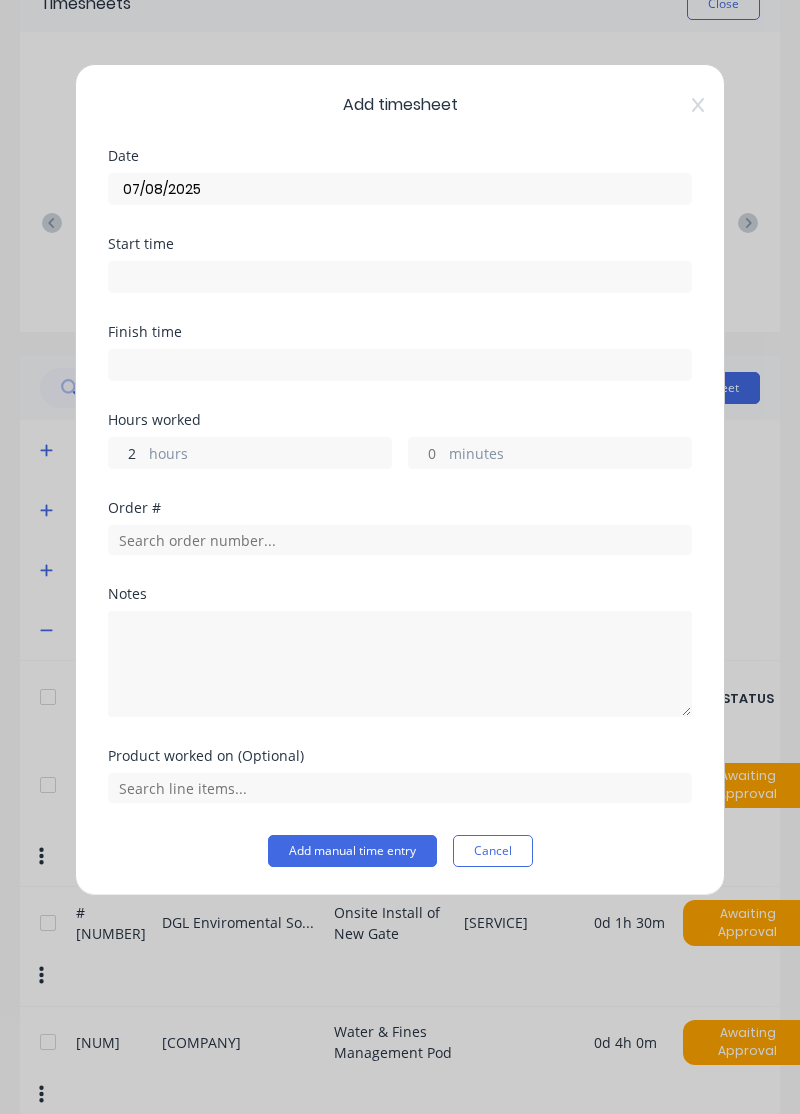 type on "2" 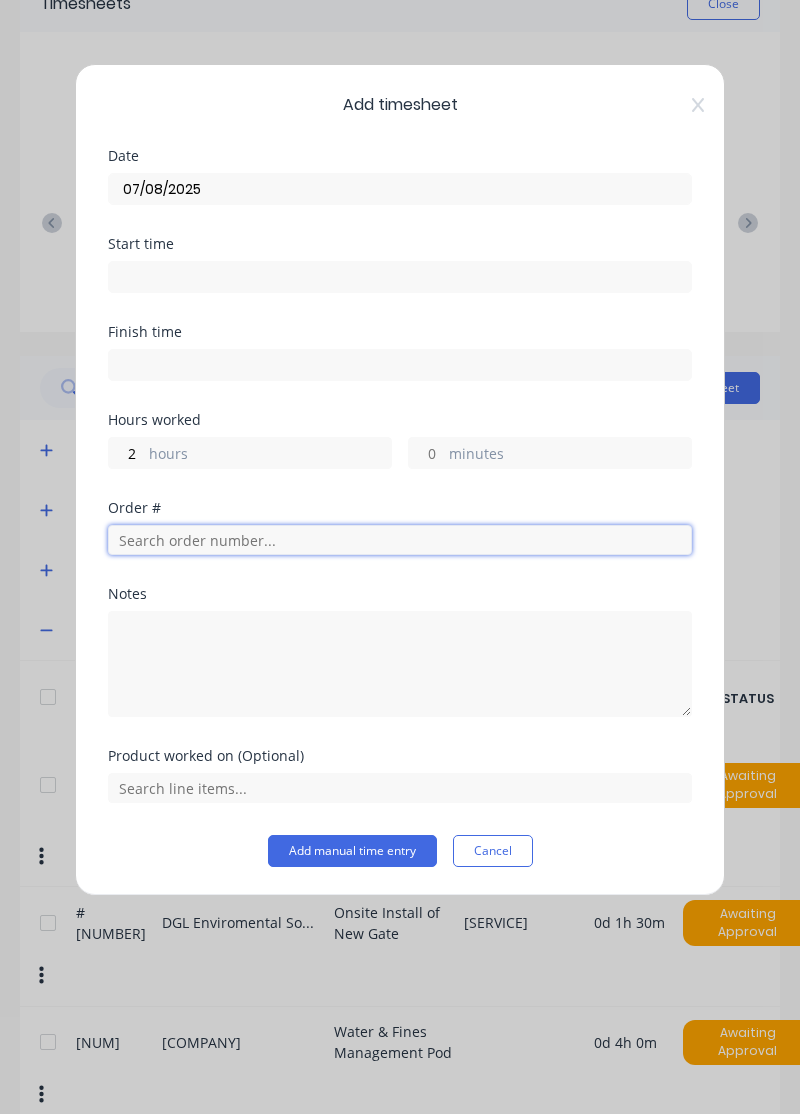 click at bounding box center (400, 540) 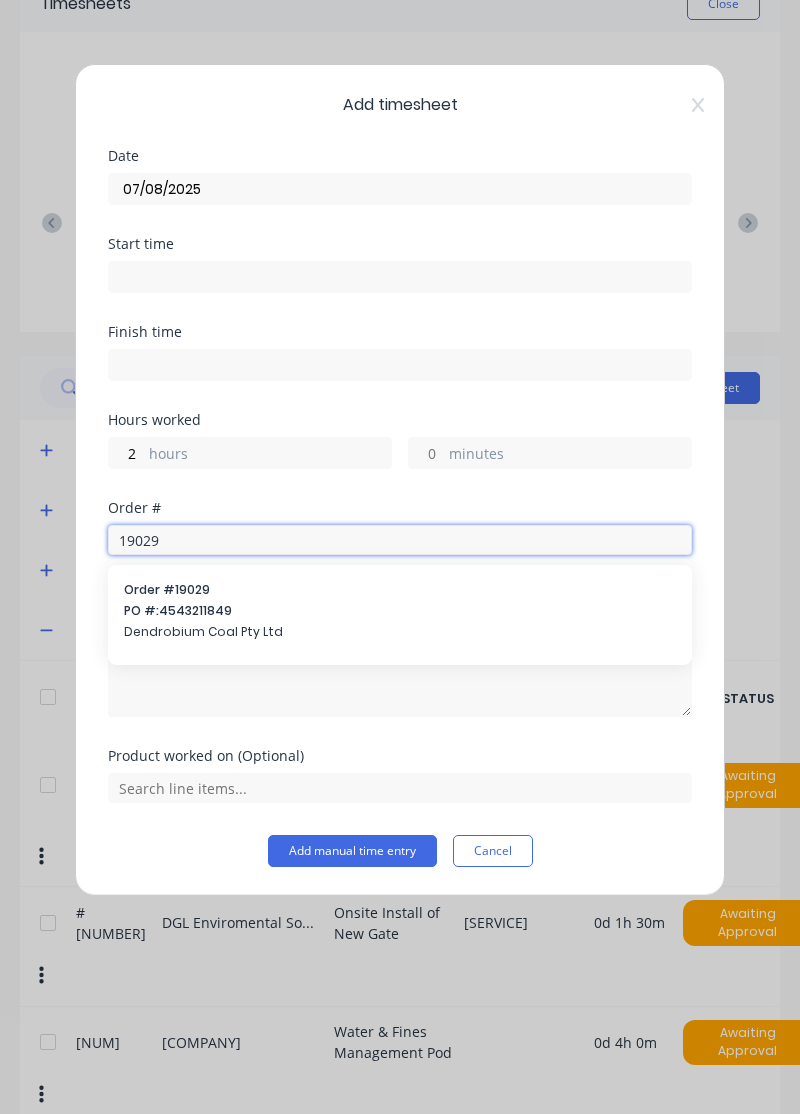 type on "19029" 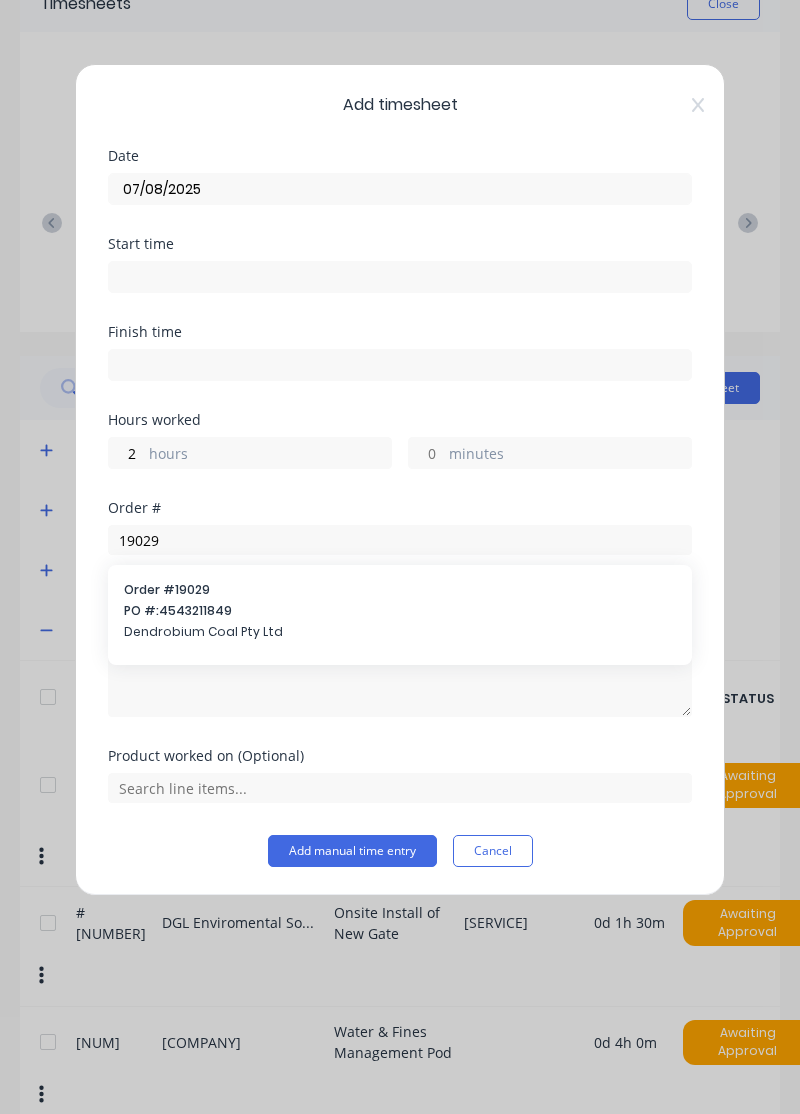 click on "[PO] [NUMBER]" at bounding box center [400, 611] 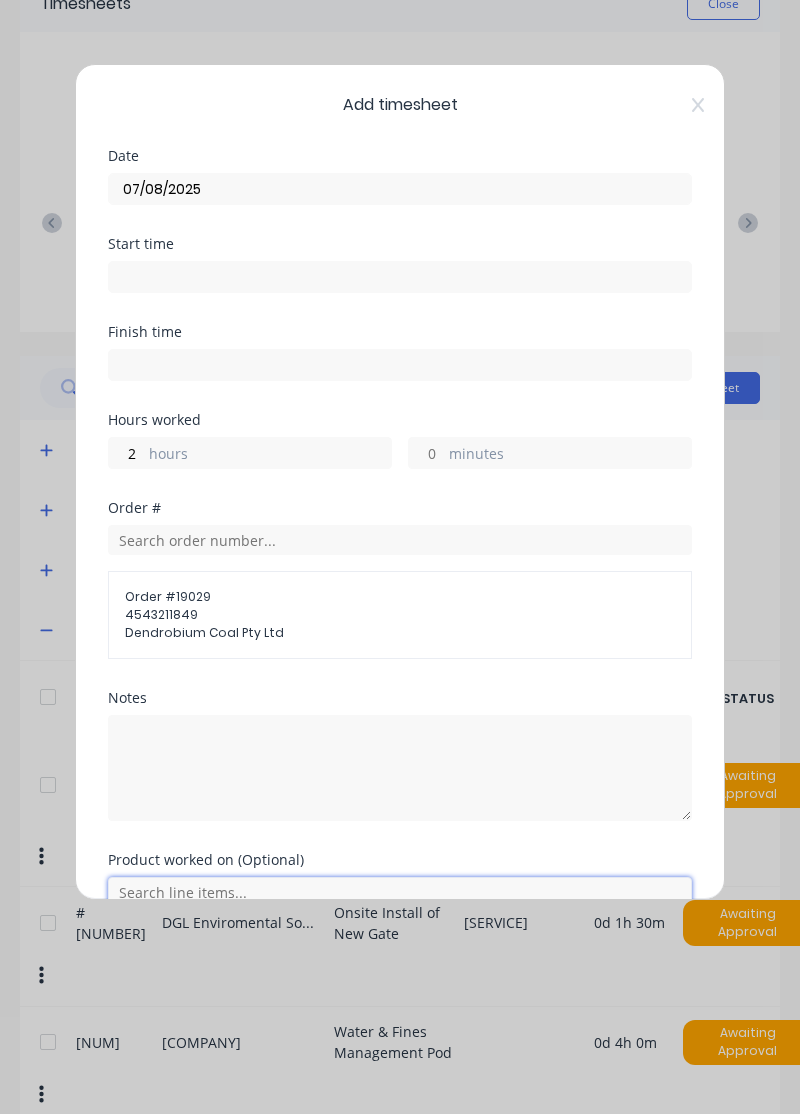 click at bounding box center (400, 892) 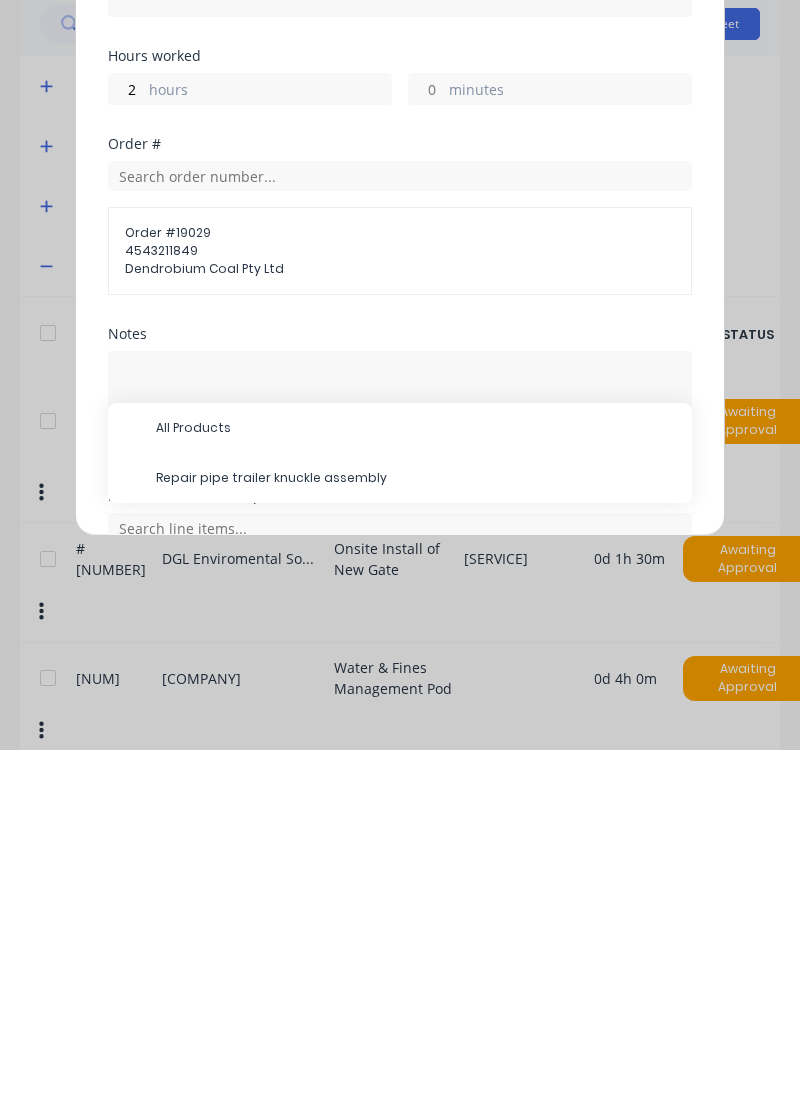 click on "Repair pipe trailer knuckle assembly" at bounding box center (416, 842) 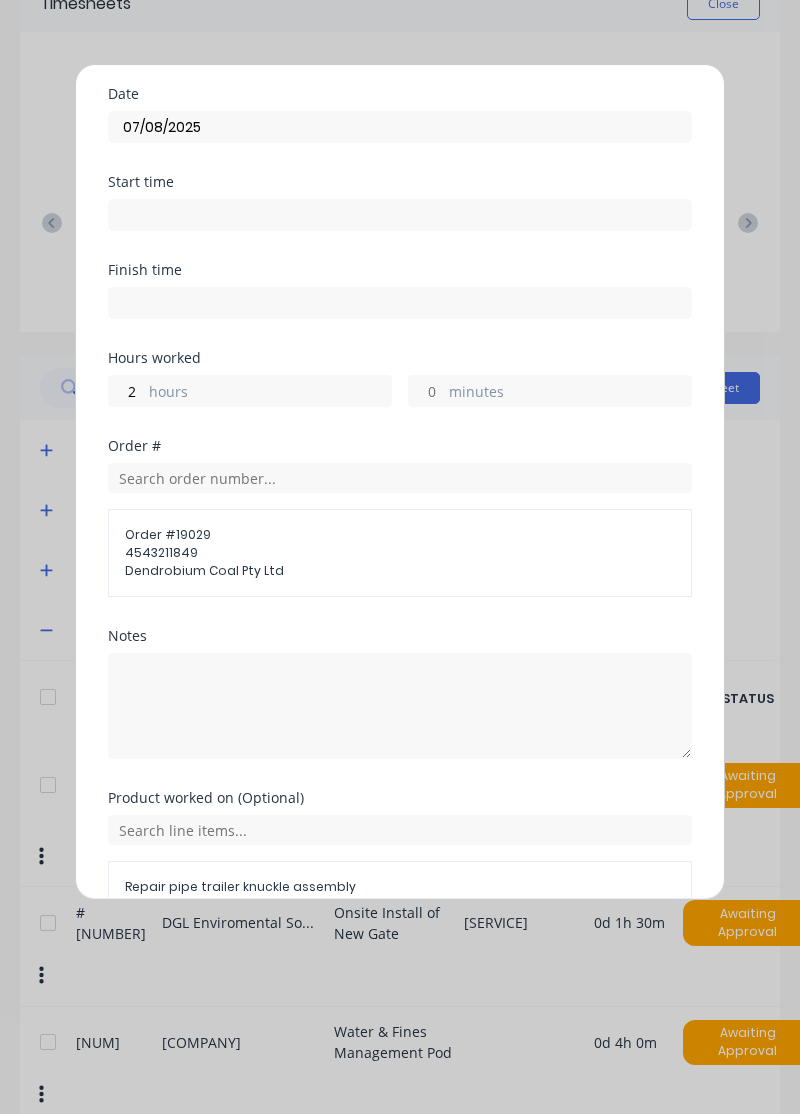 scroll, scrollTop: 92, scrollLeft: 0, axis: vertical 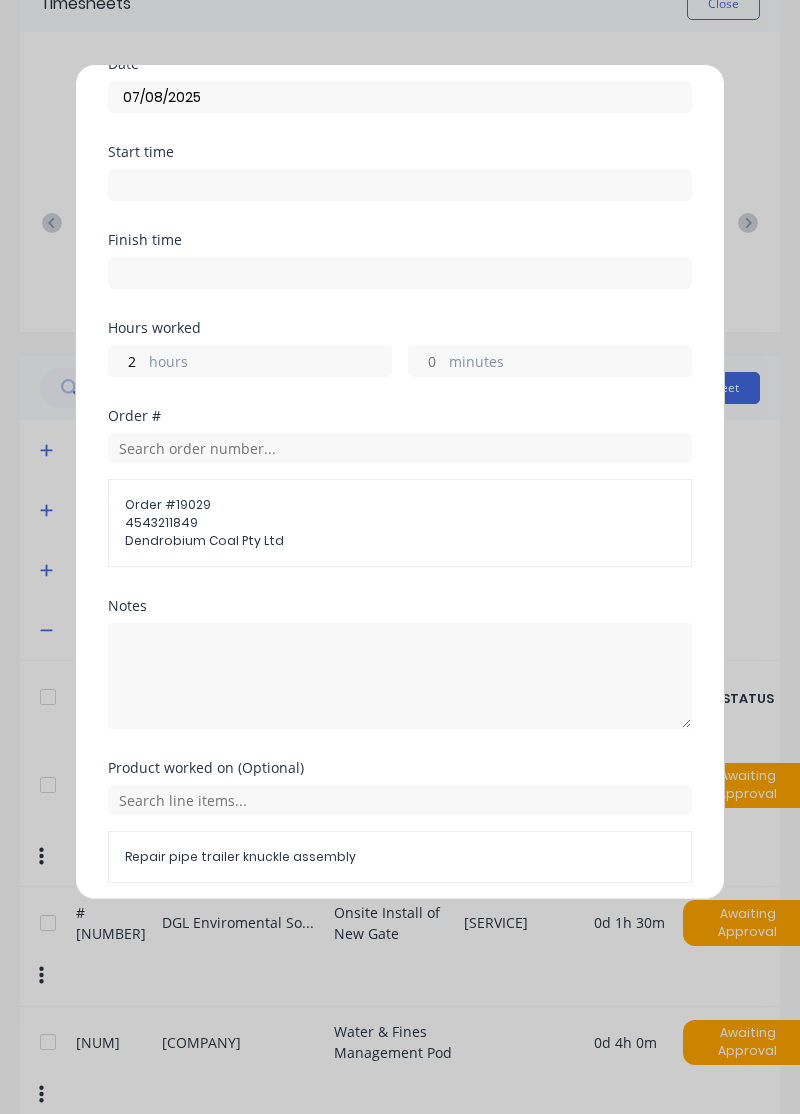 click on "Add manual time entry" at bounding box center [352, 931] 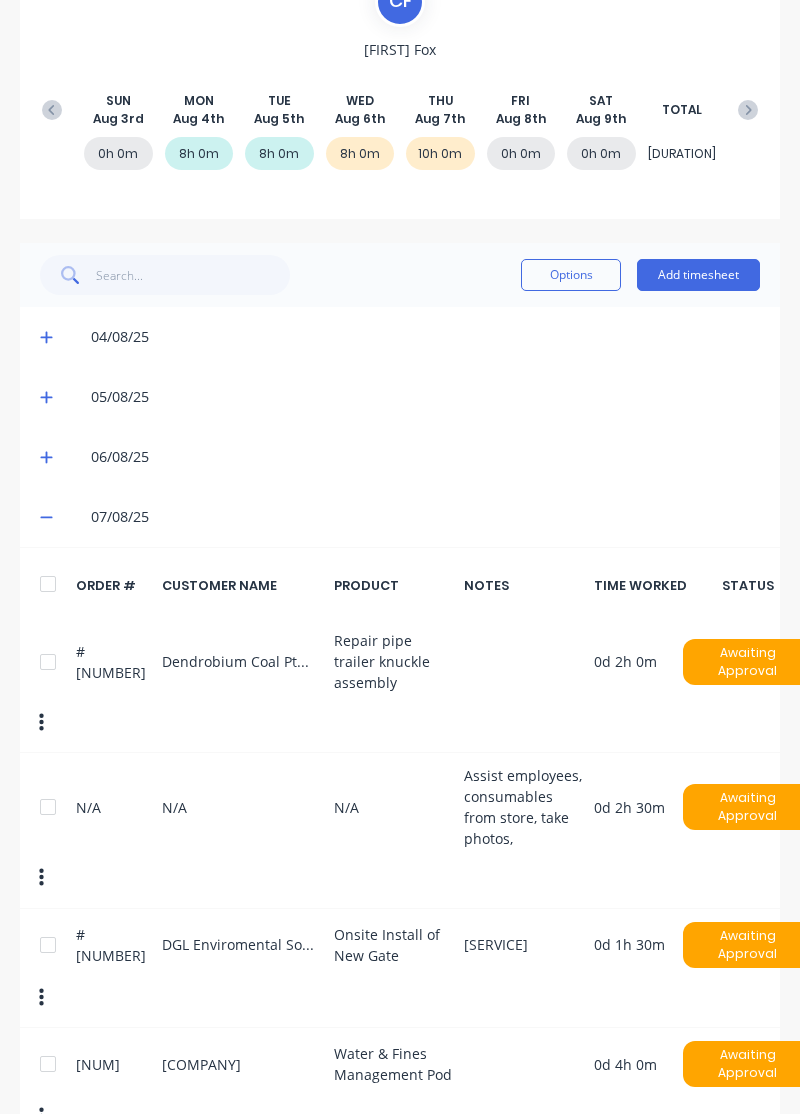 scroll, scrollTop: 221, scrollLeft: 0, axis: vertical 